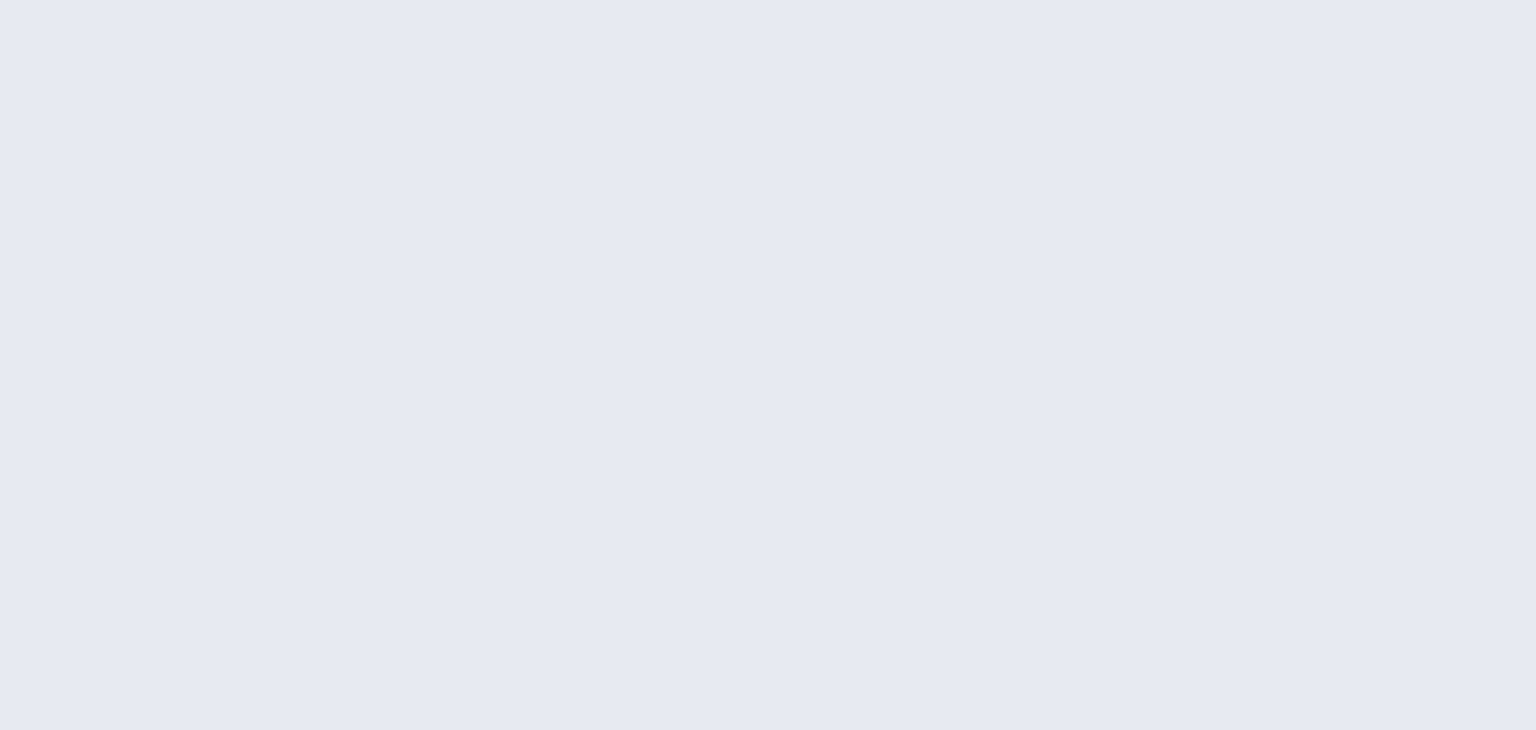 scroll, scrollTop: 0, scrollLeft: 0, axis: both 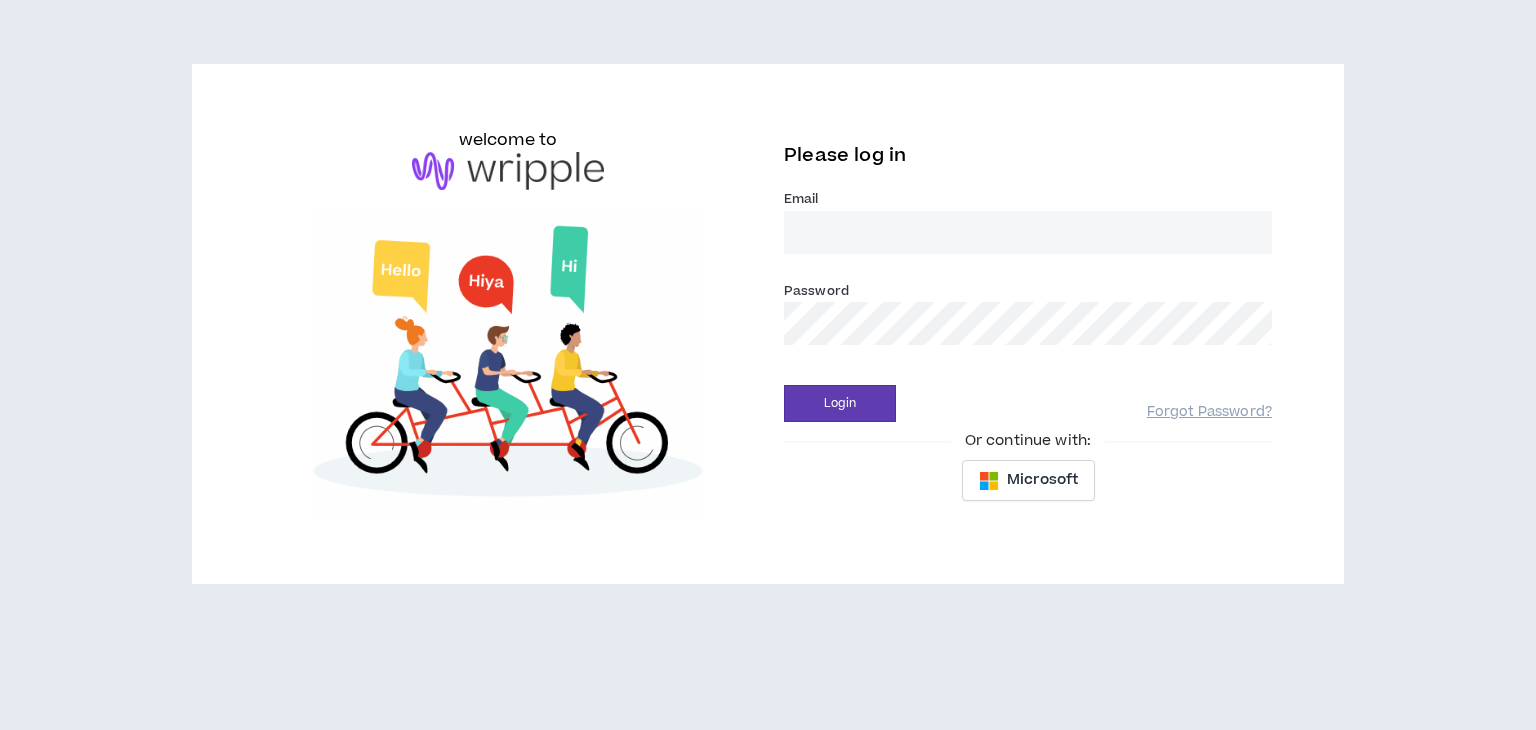 type on "[EMAIL]" 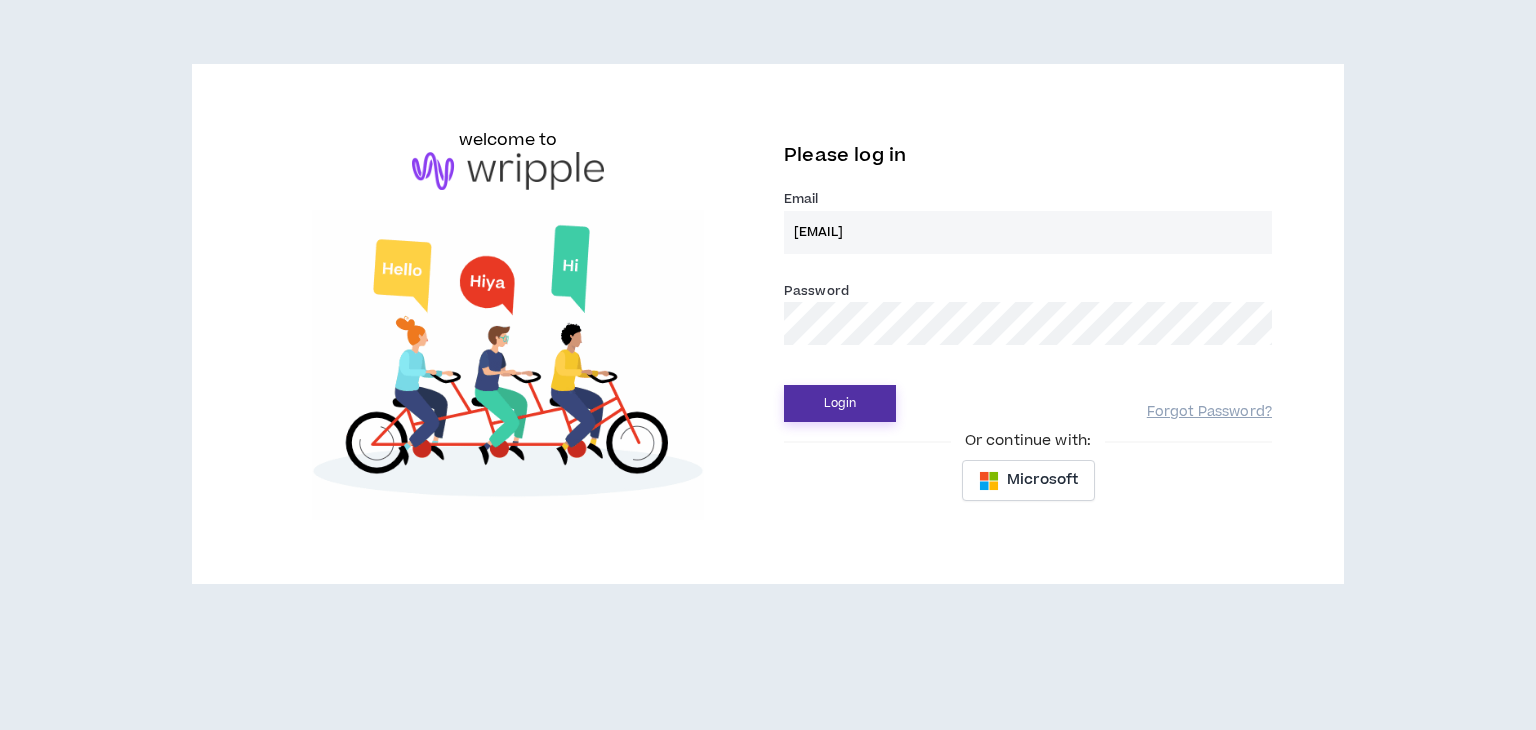 click on "Login" at bounding box center [840, 403] 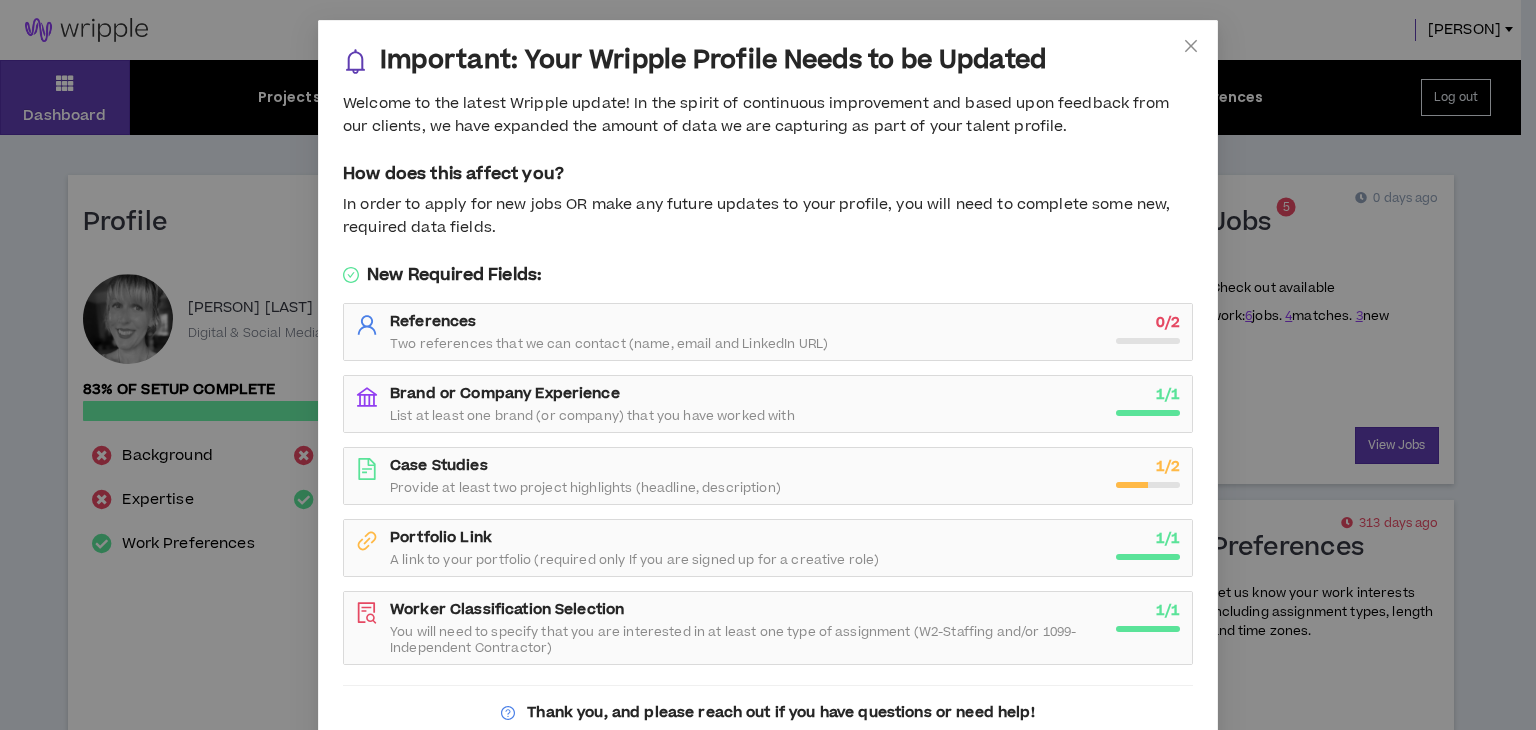 scroll, scrollTop: 73, scrollLeft: 0, axis: vertical 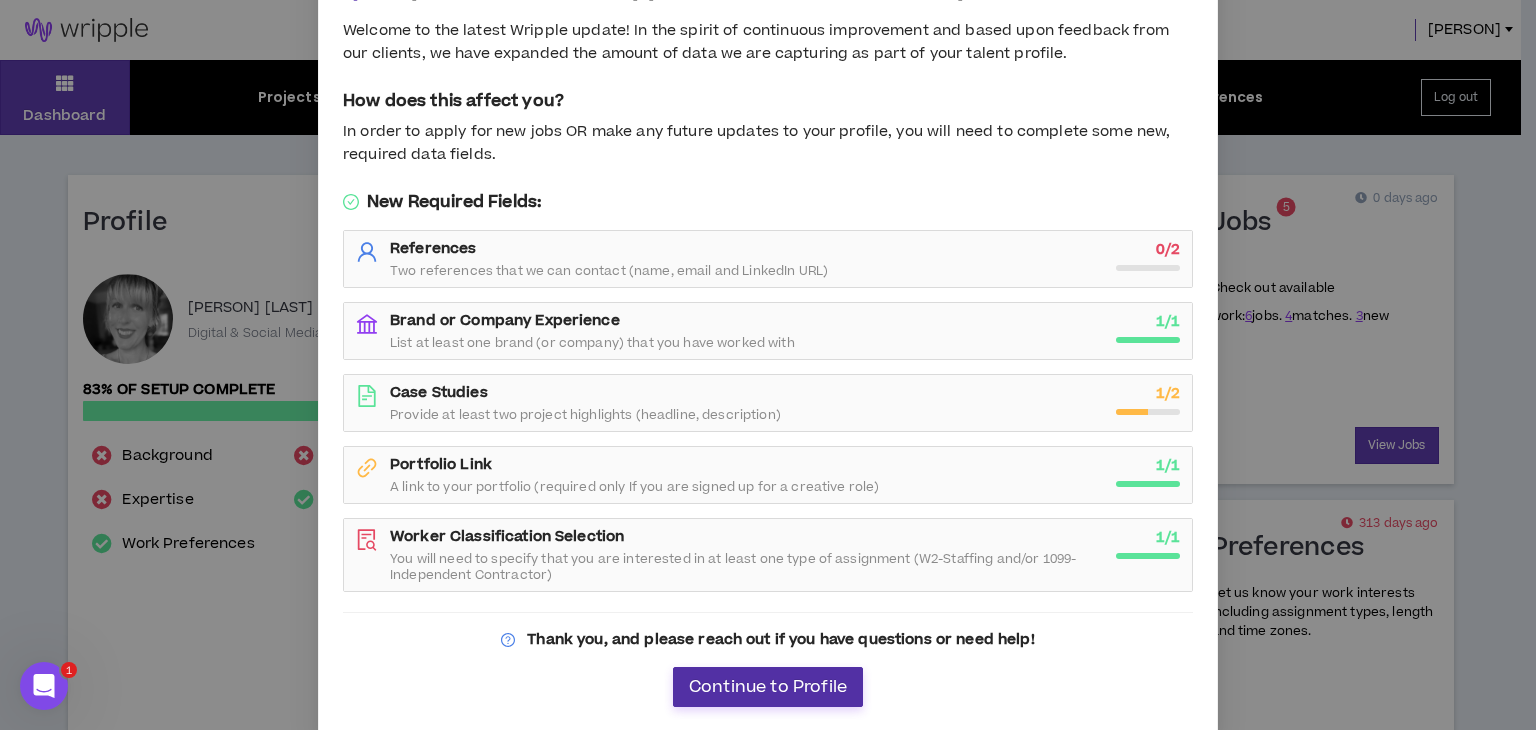 click on "Continue to Profile" at bounding box center (768, 687) 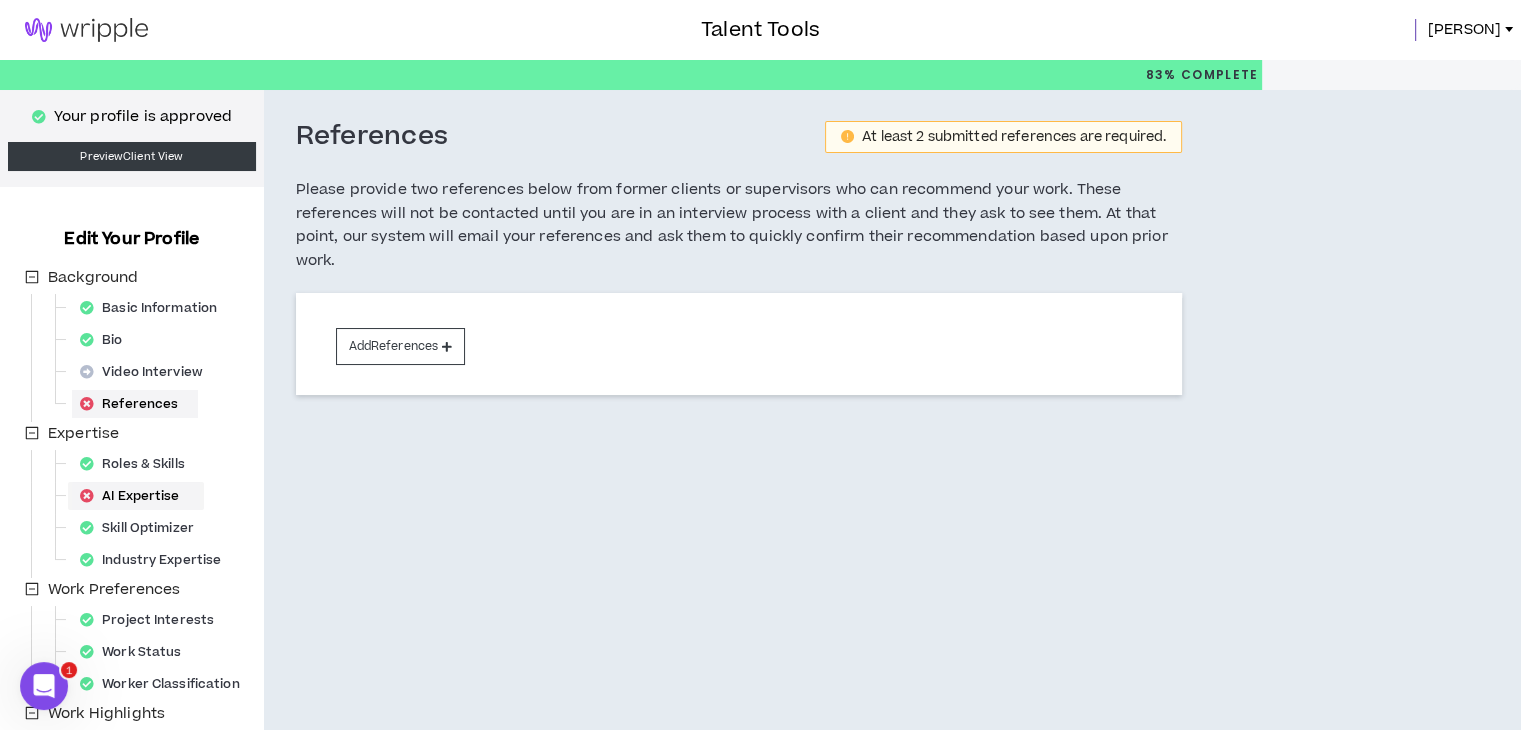click on "AI Expertise" at bounding box center (136, 496) 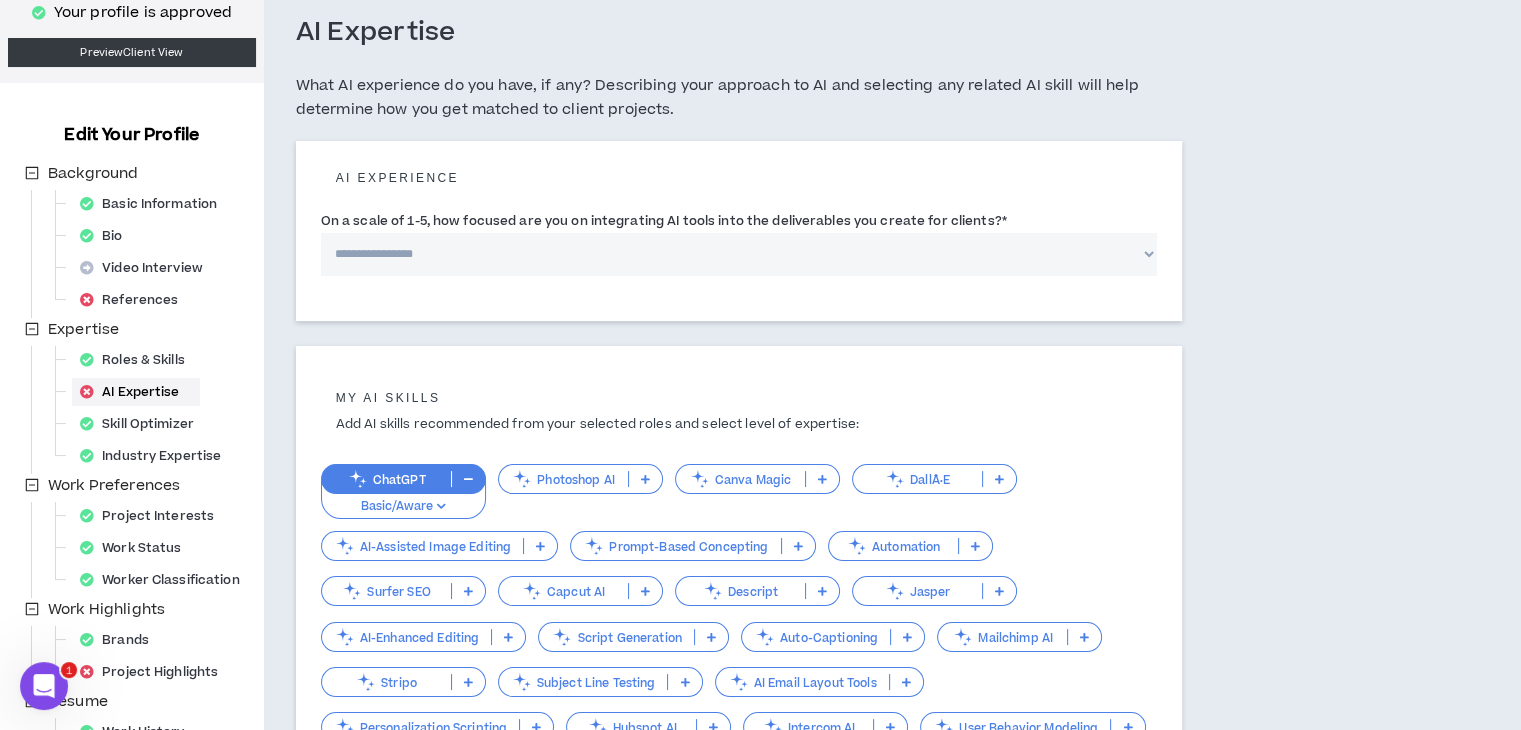 scroll, scrollTop: 116, scrollLeft: 0, axis: vertical 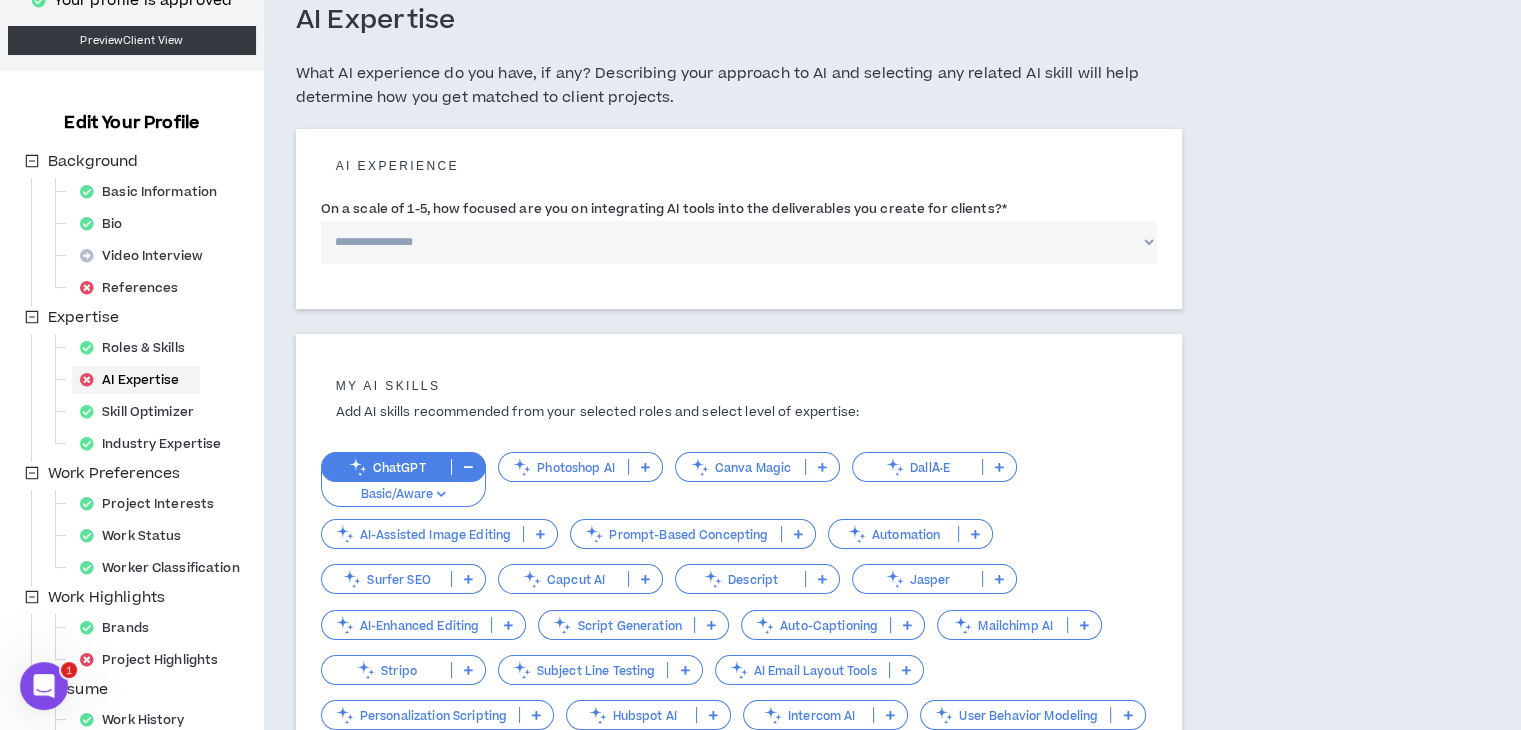 click on "Canva Magic" at bounding box center (740, 467) 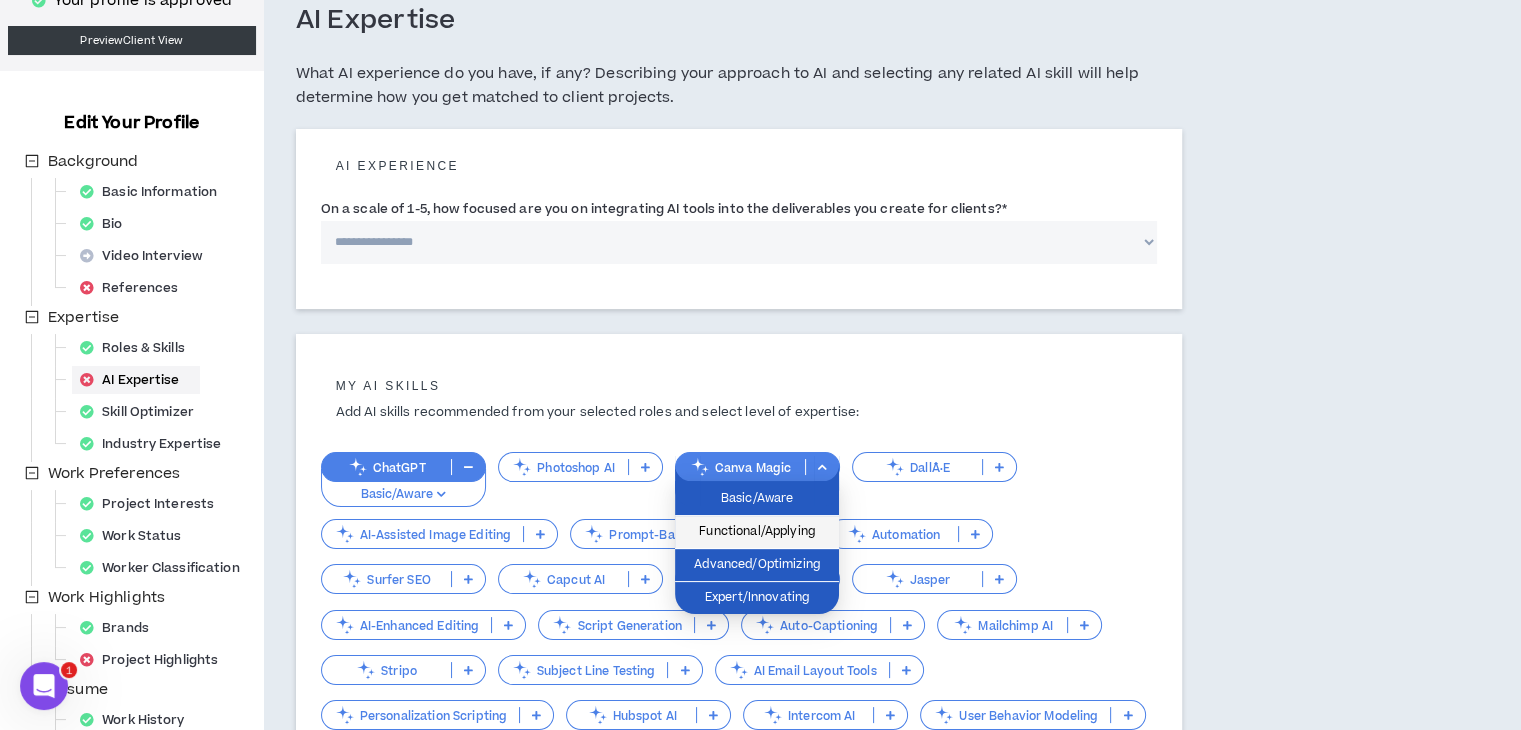 click on "Functional/Applying" at bounding box center [757, 532] 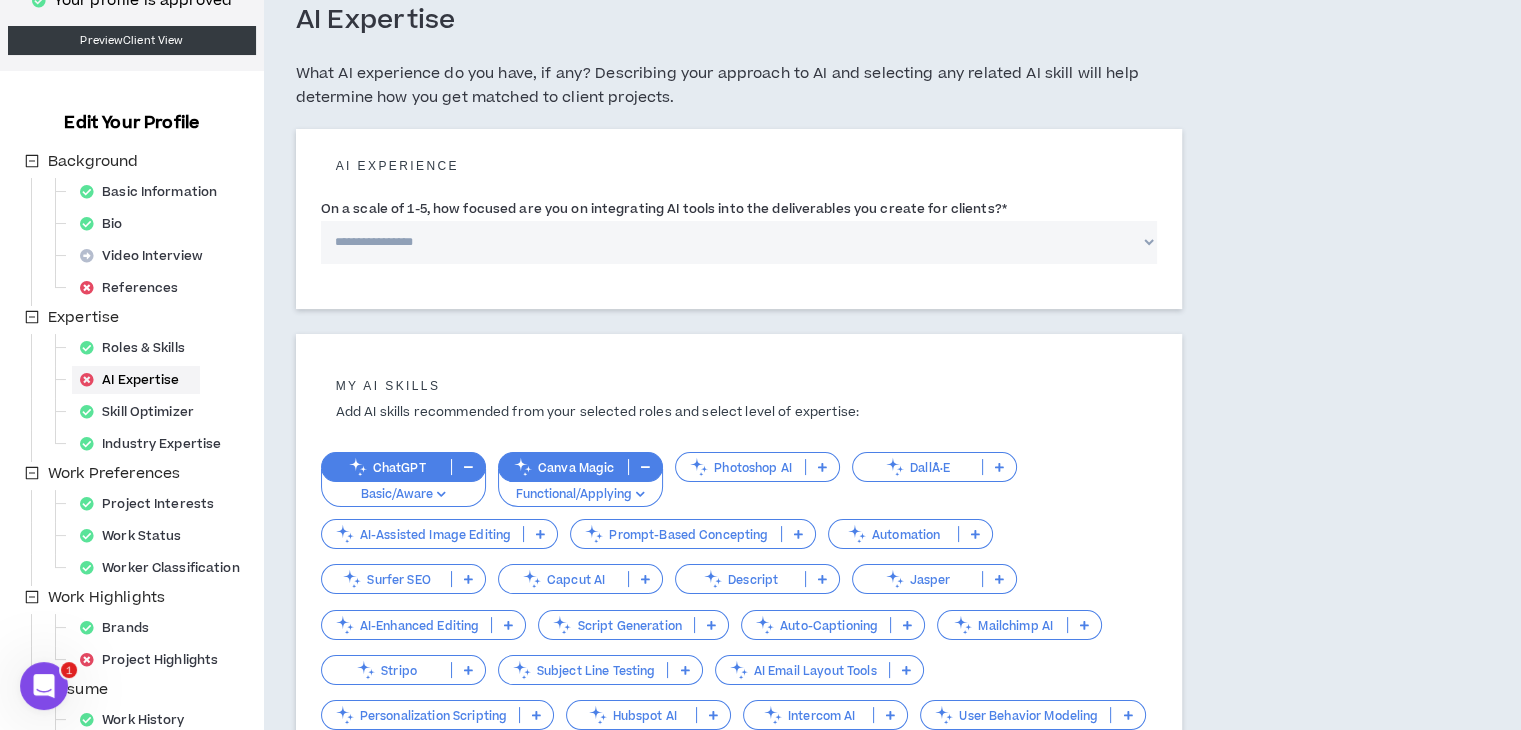 click on "Basic/Aware" at bounding box center [403, 495] 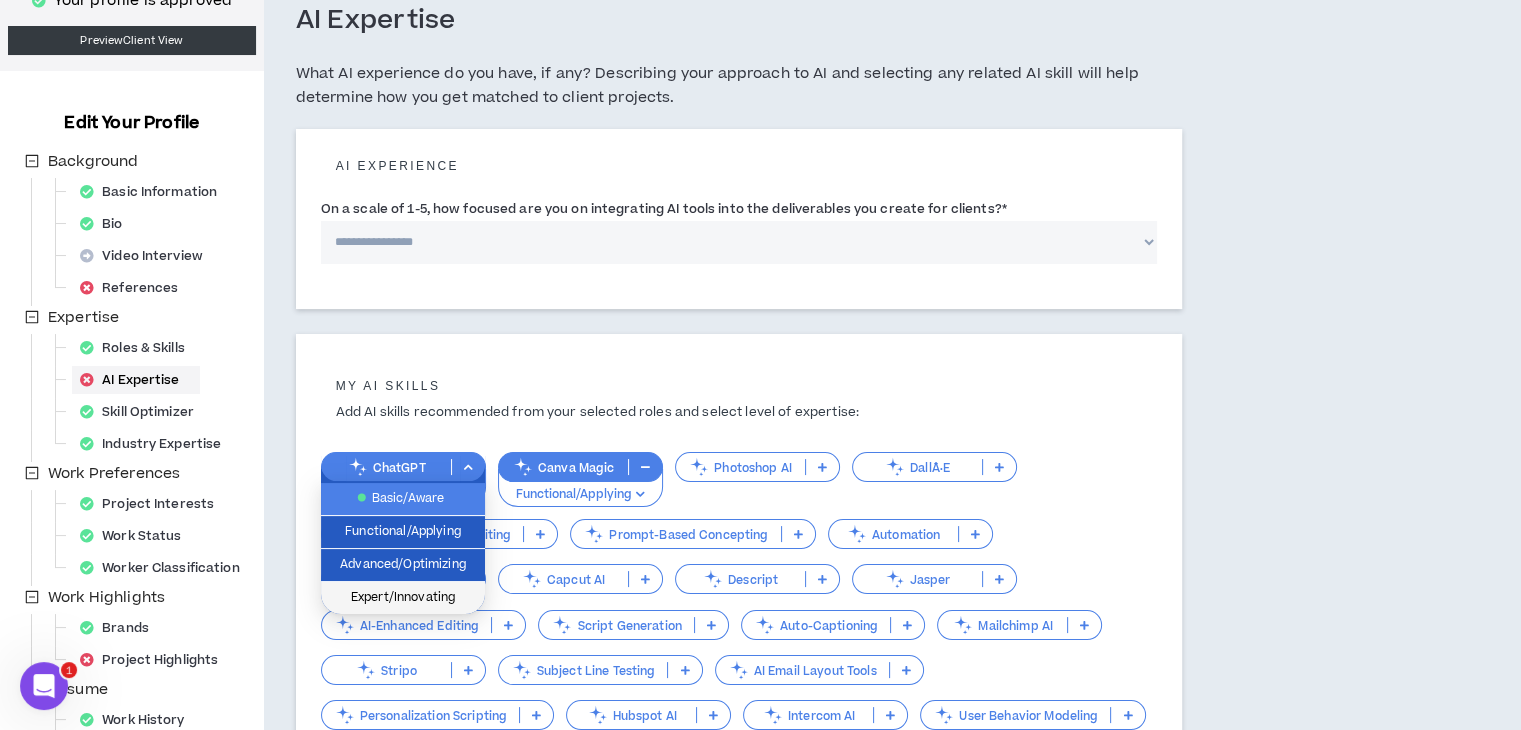click on "Expert/Innovating" at bounding box center (403, 598) 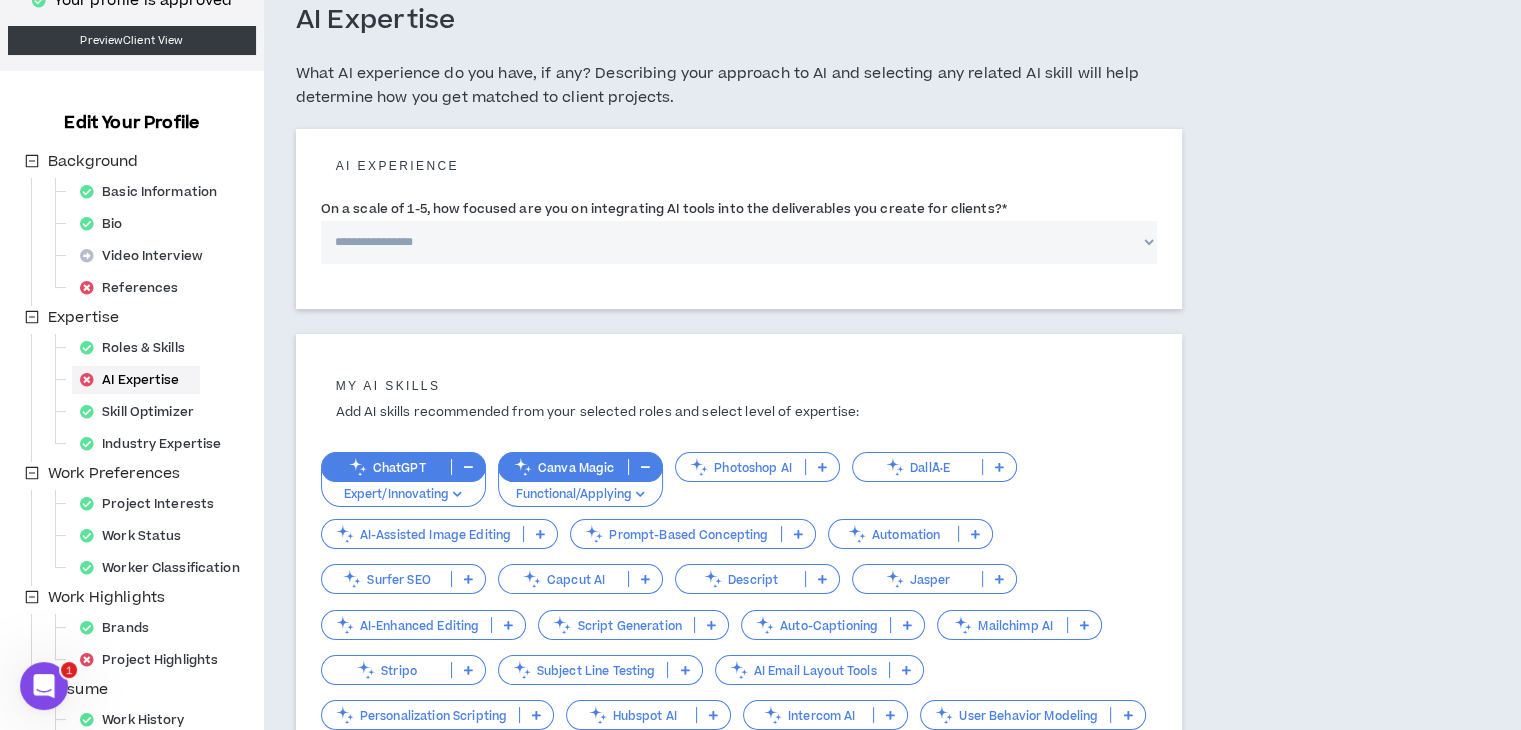 click on "AI-Assisted Image Editing" at bounding box center [423, 534] 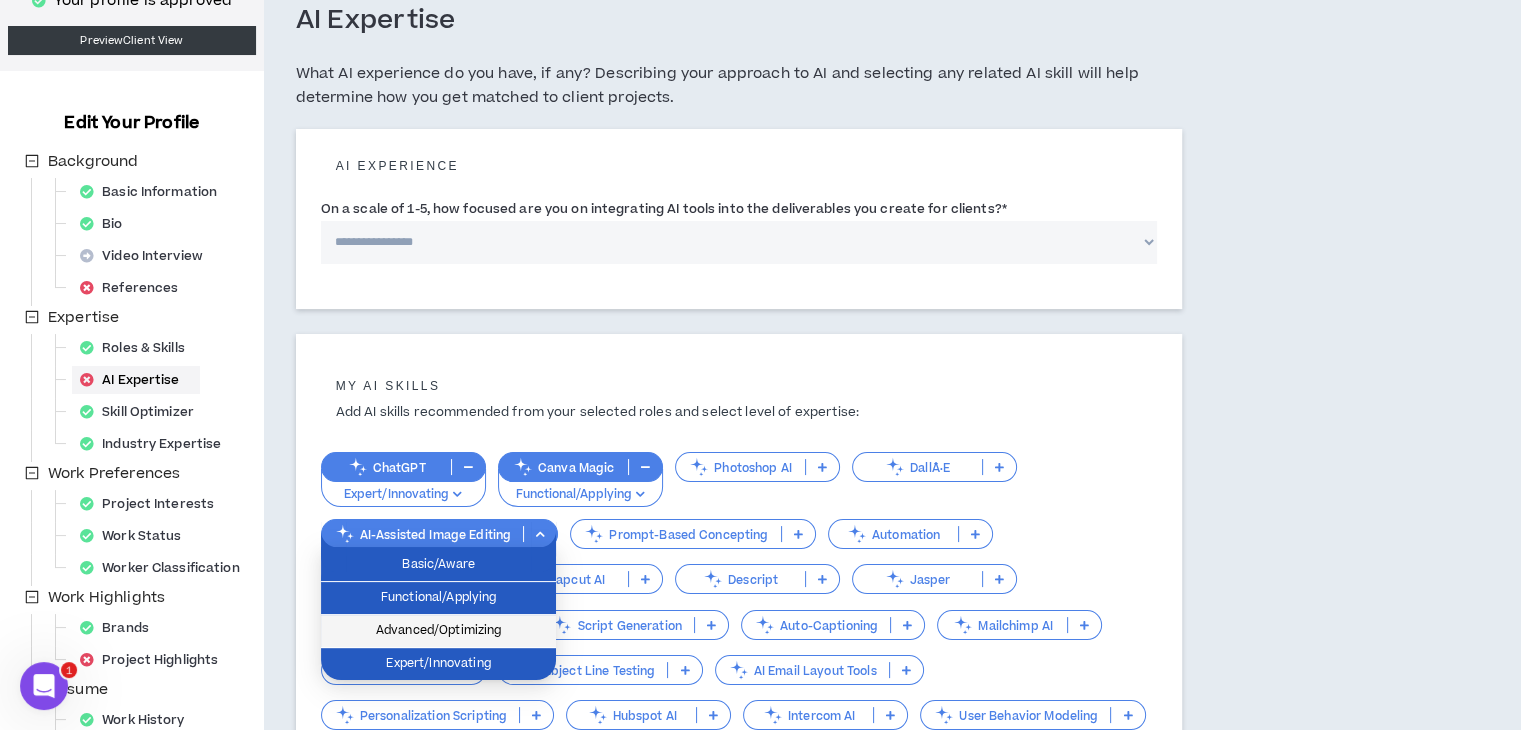 click on "Advanced/Optimizing" at bounding box center [438, 631] 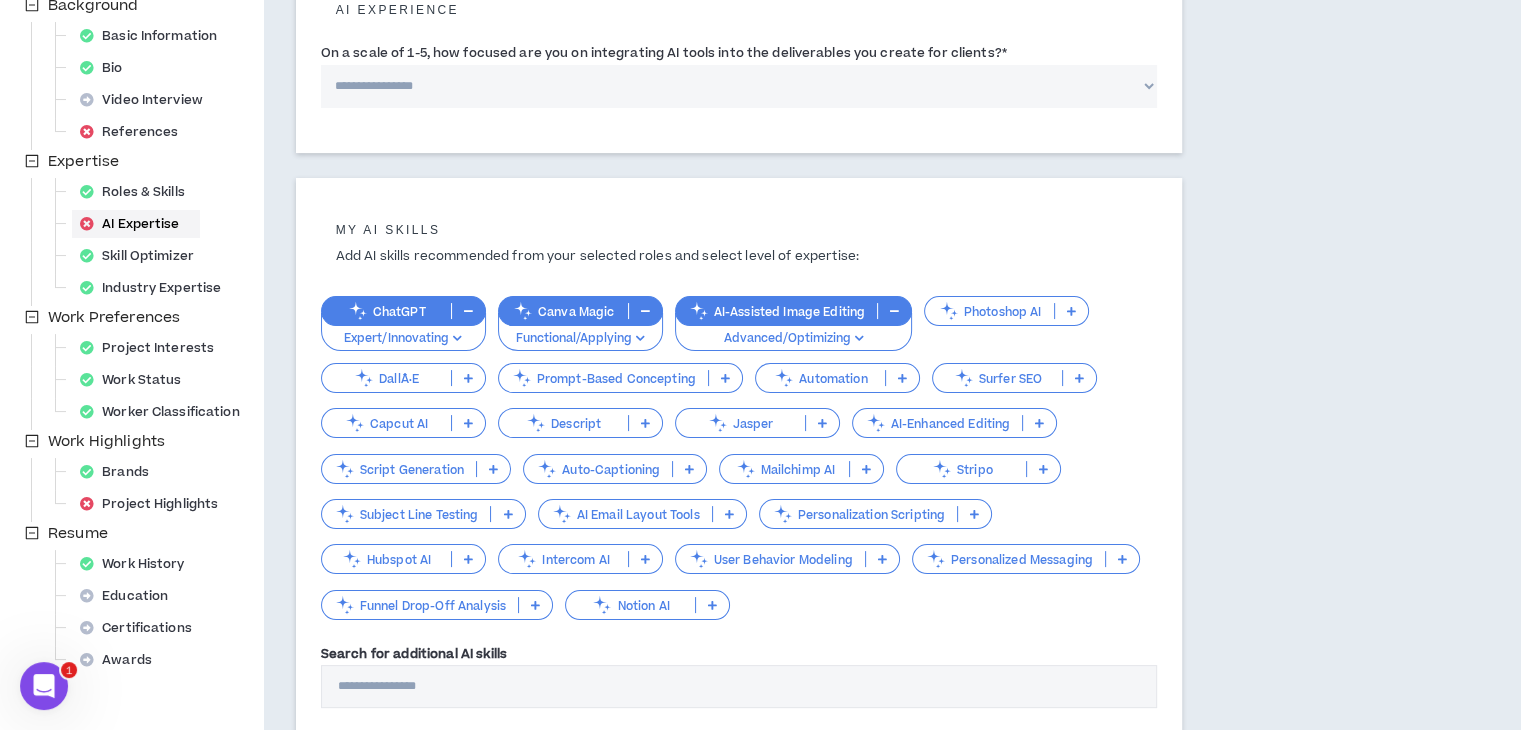 scroll, scrollTop: 271, scrollLeft: 0, axis: vertical 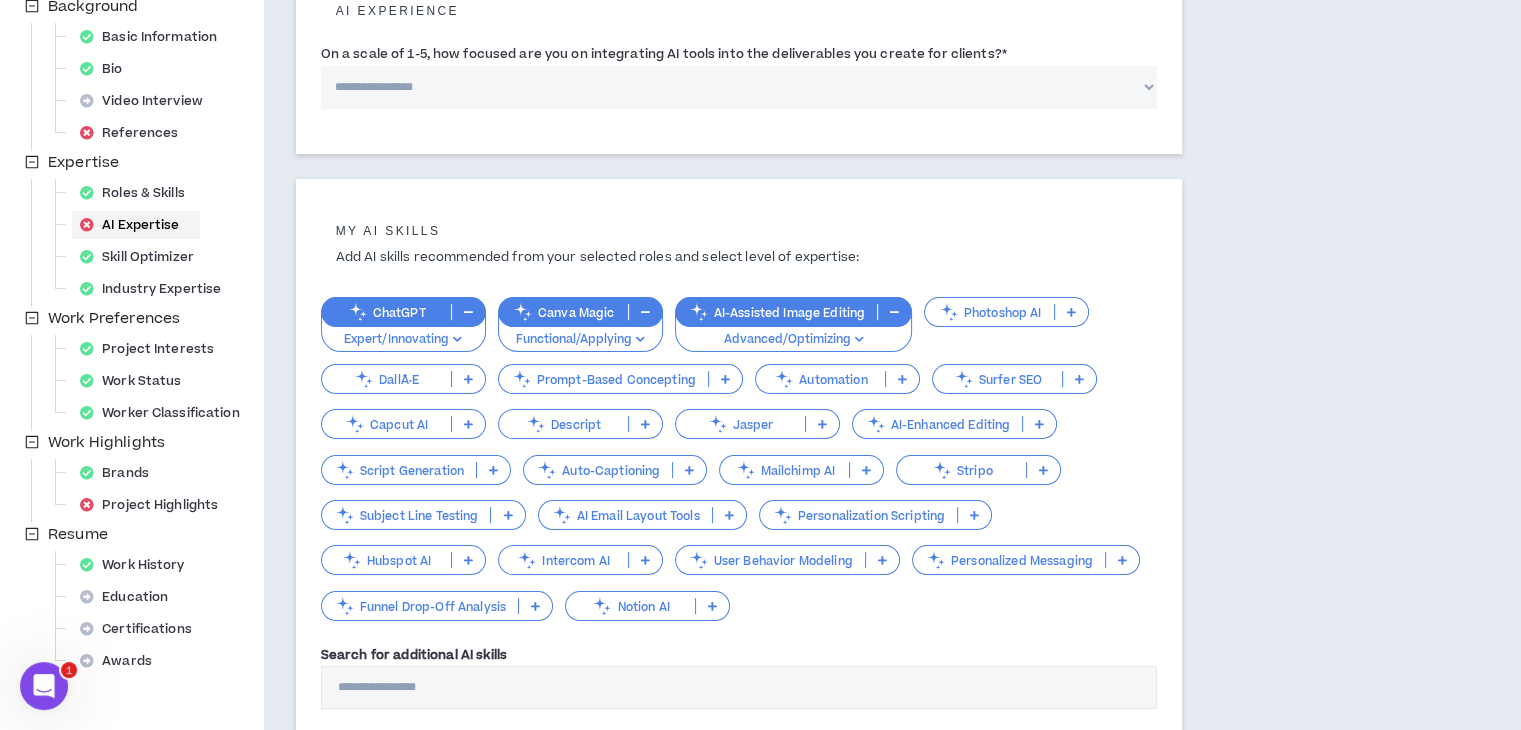 click on "**********" at bounding box center (739, 87) 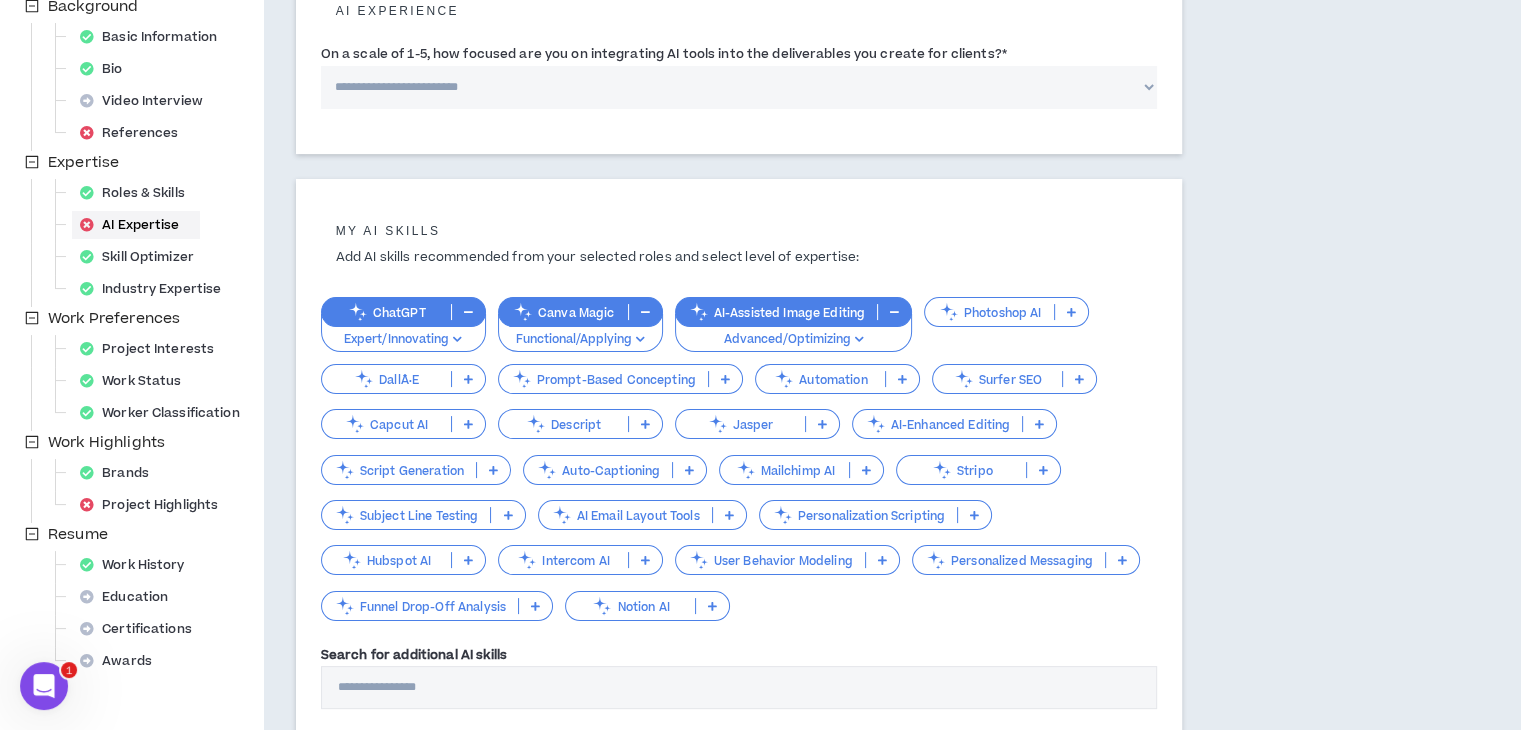 click on "**********" at bounding box center (739, 87) 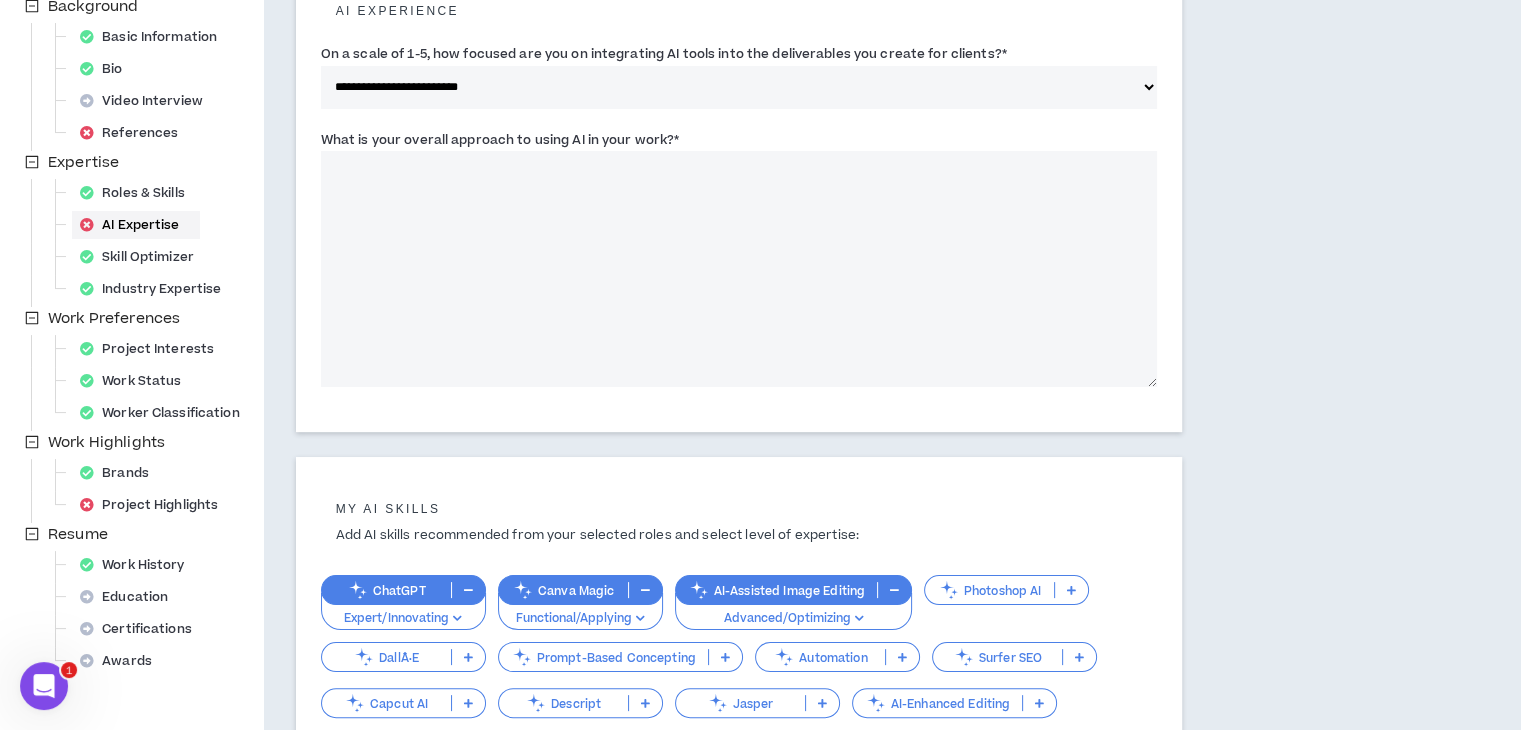click on "What is your overall approach to using AI in your work?  *" at bounding box center [739, 269] 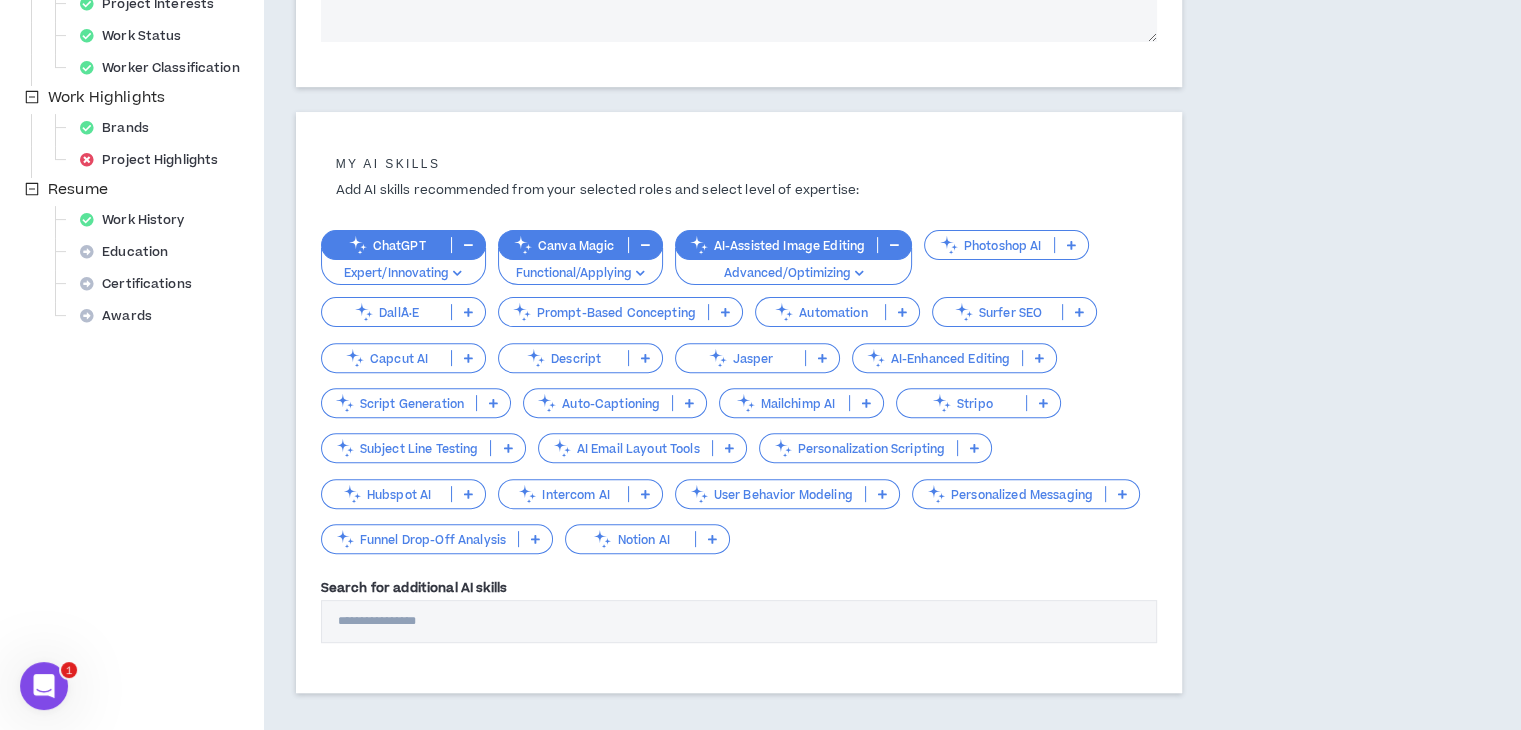 scroll, scrollTop: 716, scrollLeft: 0, axis: vertical 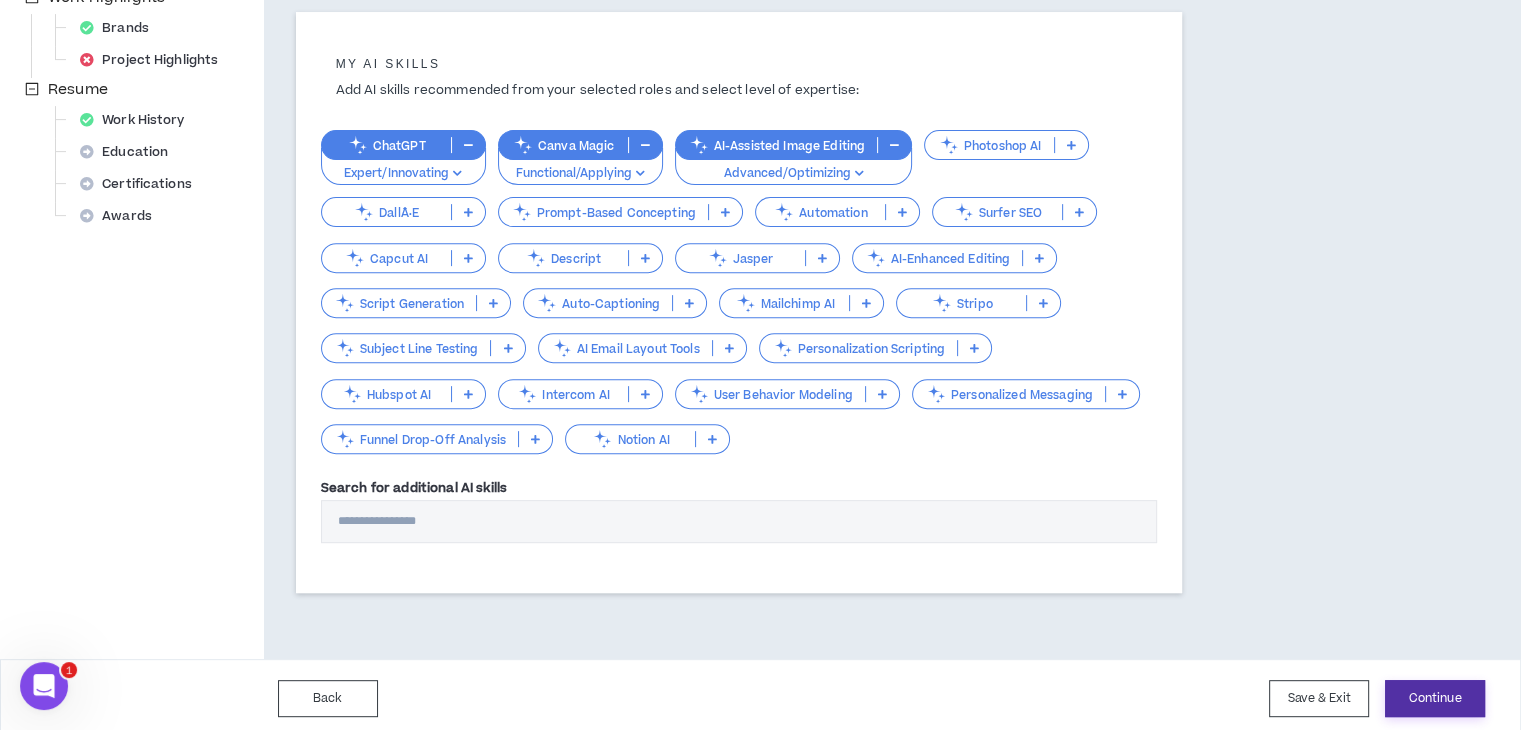 type on "**********" 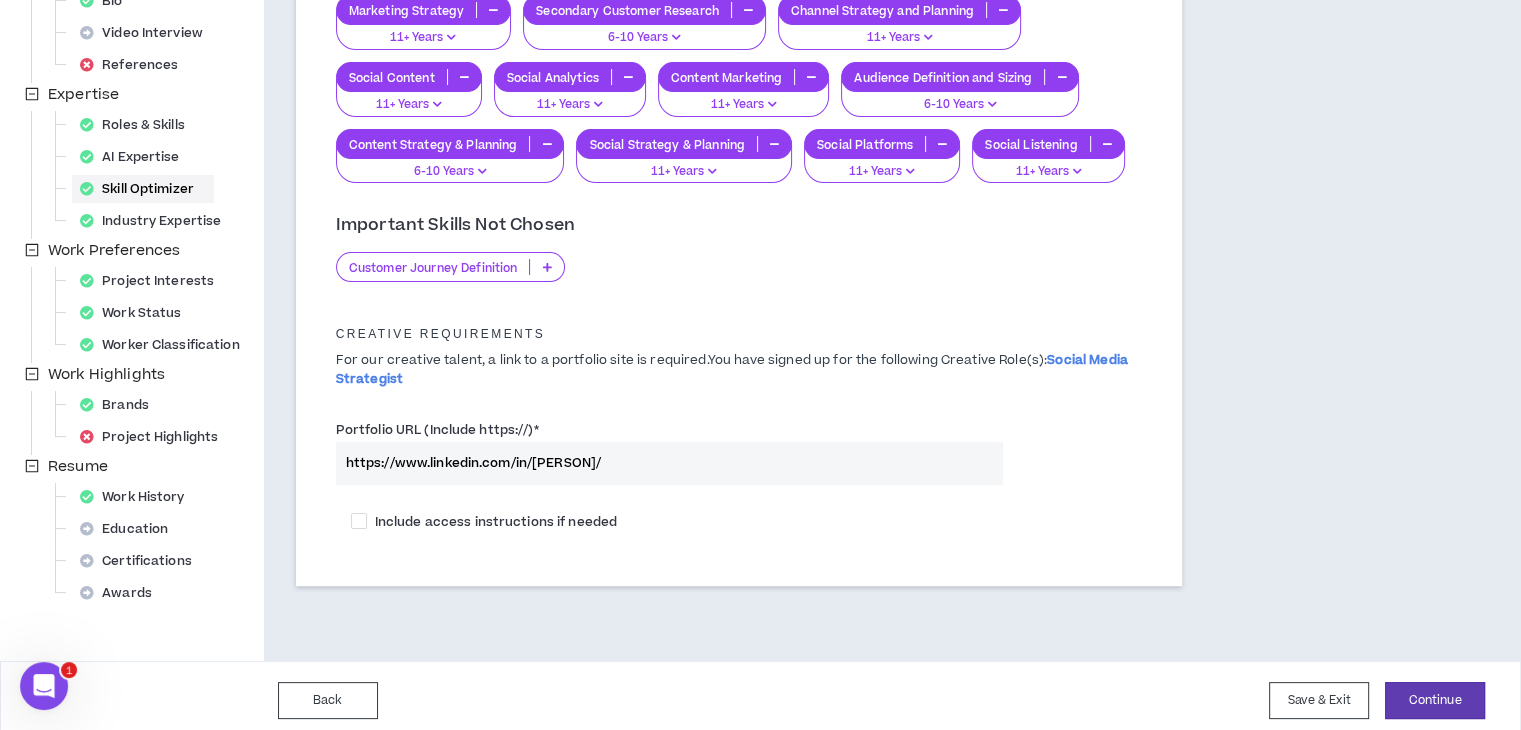 scroll, scrollTop: 347, scrollLeft: 0, axis: vertical 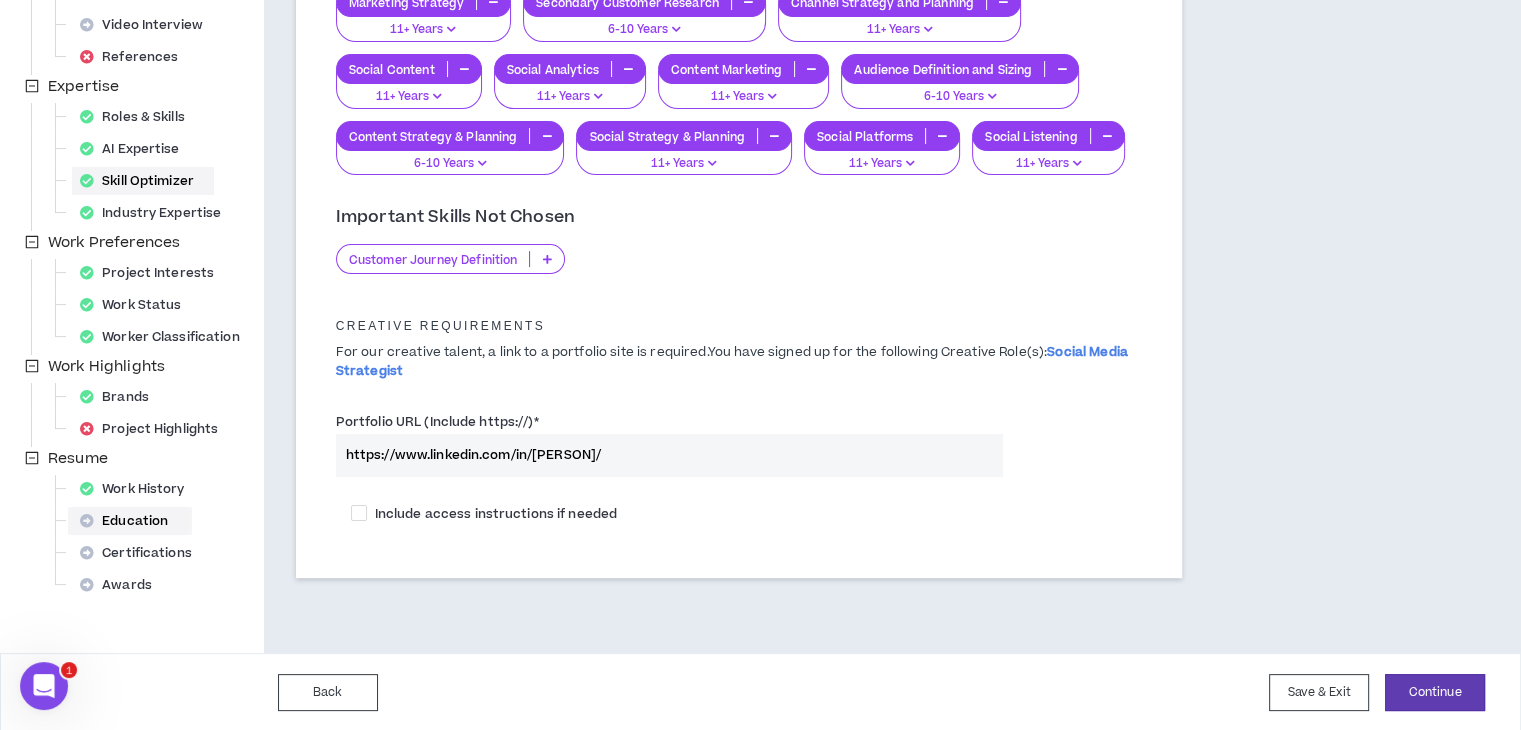 click on "Education" at bounding box center [130, 521] 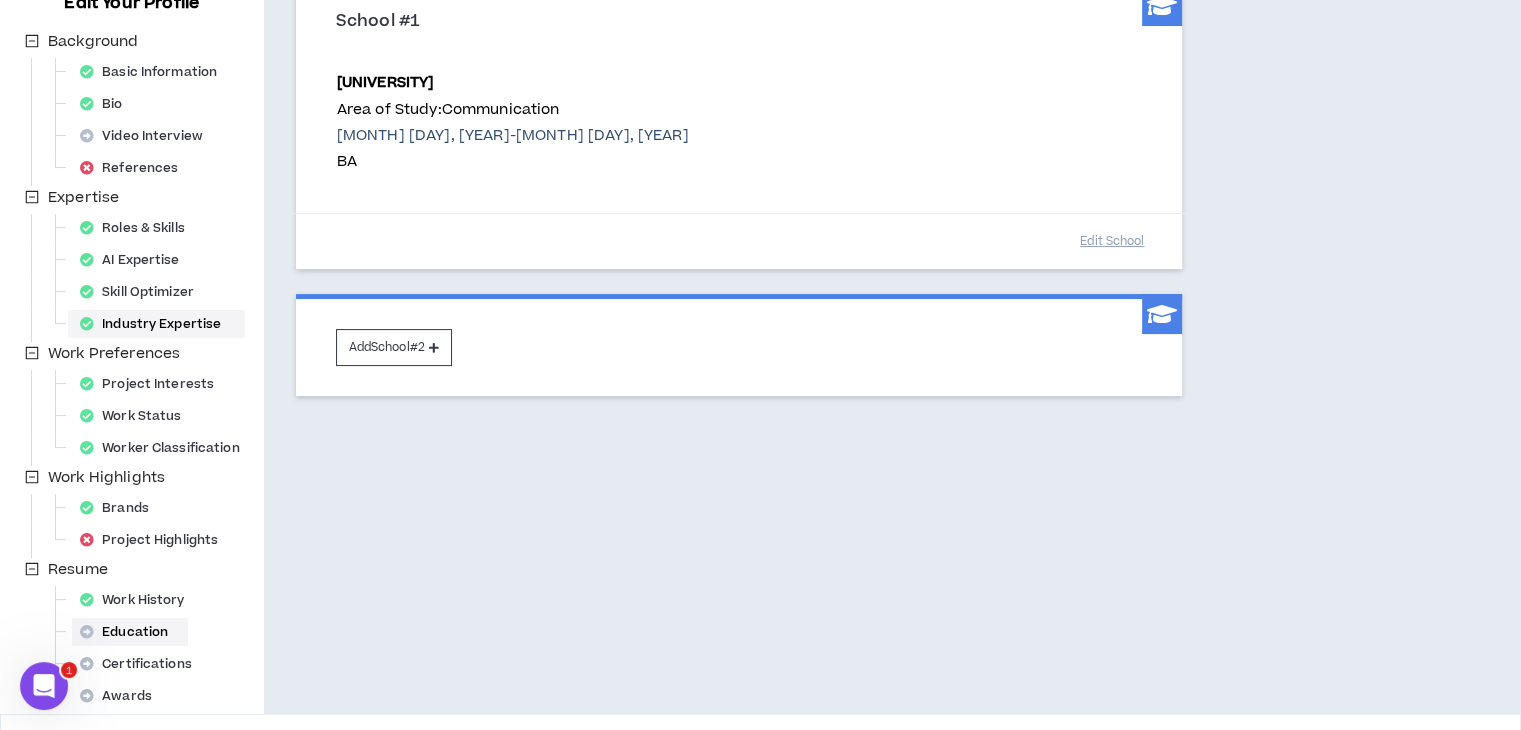 scroll, scrollTop: 298, scrollLeft: 0, axis: vertical 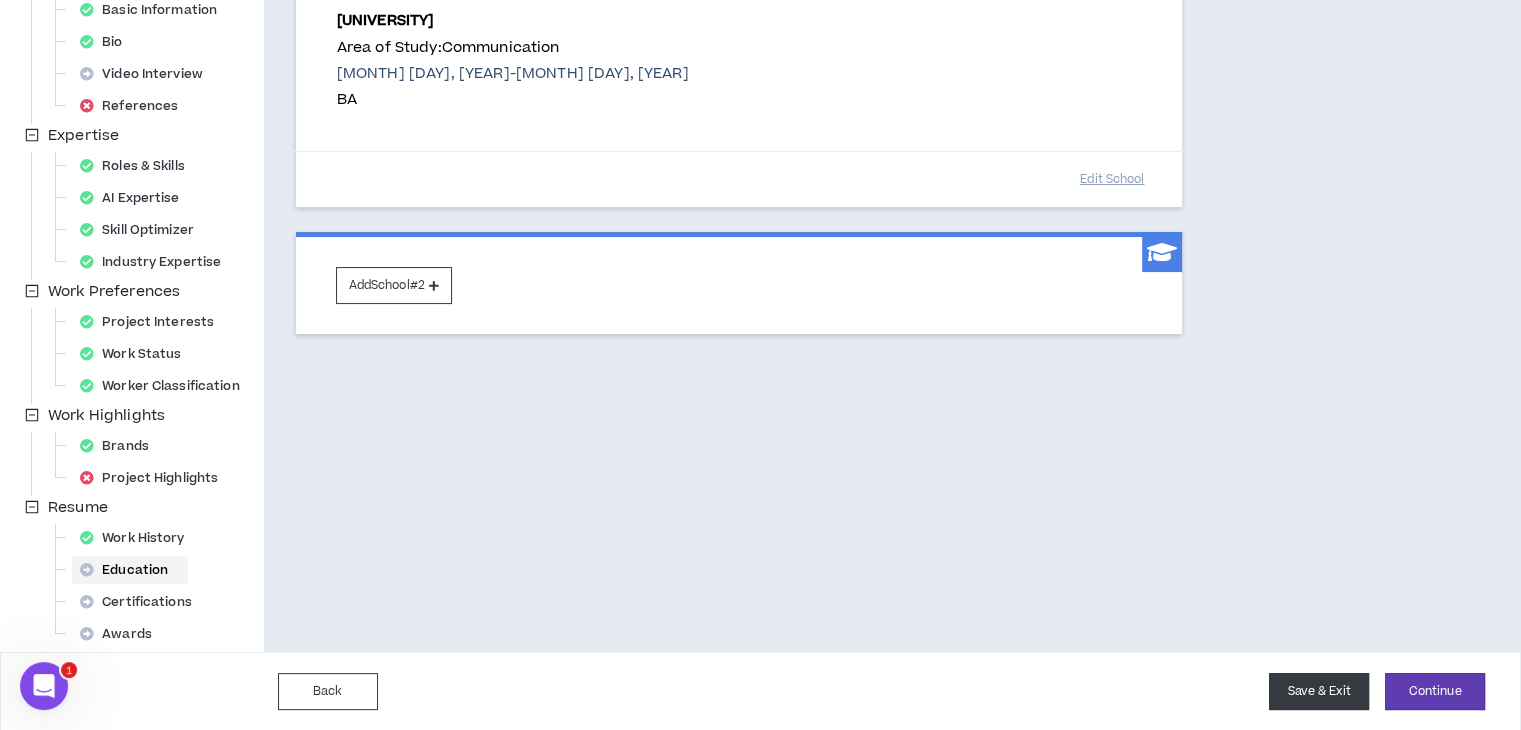 click on "Save & Exit" at bounding box center (1319, 691) 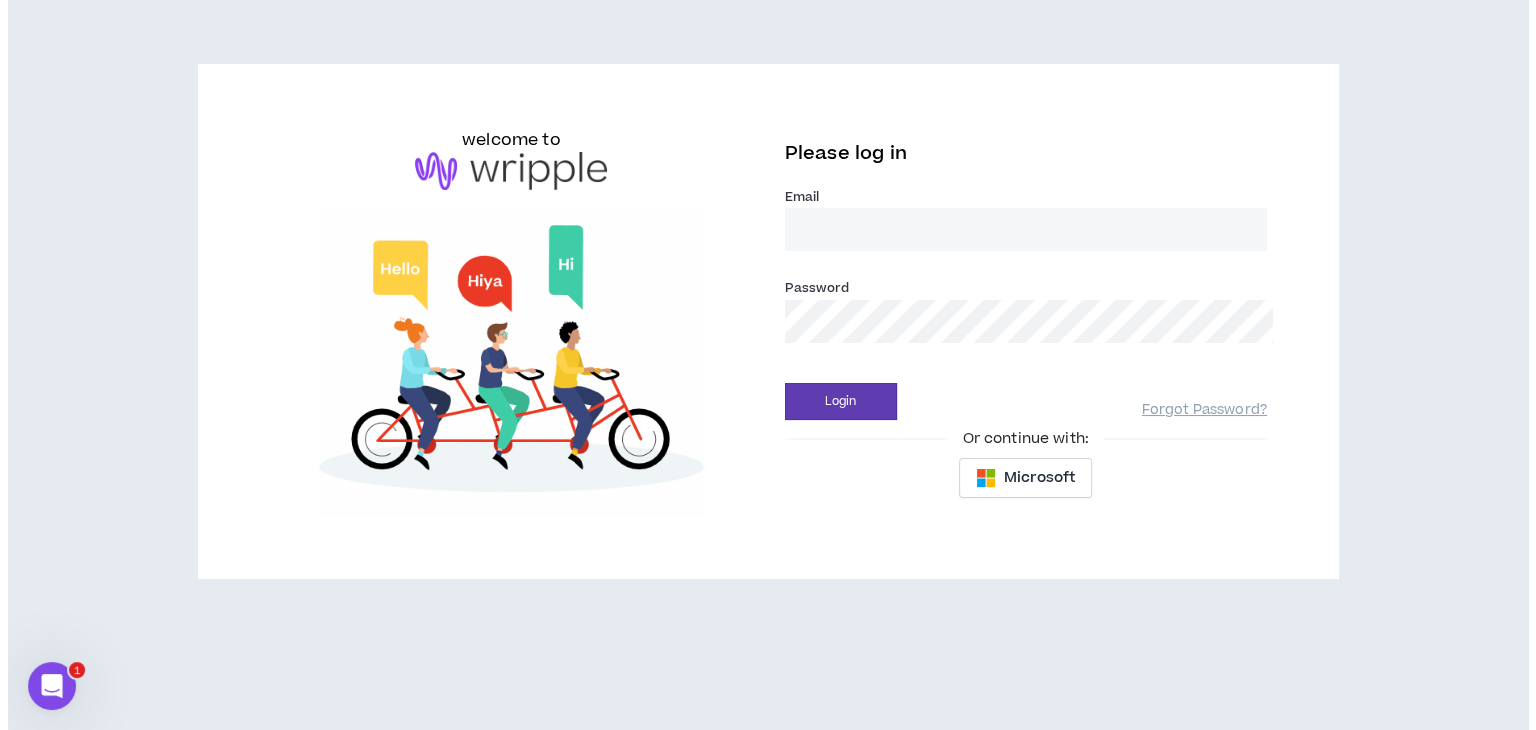 scroll, scrollTop: 0, scrollLeft: 0, axis: both 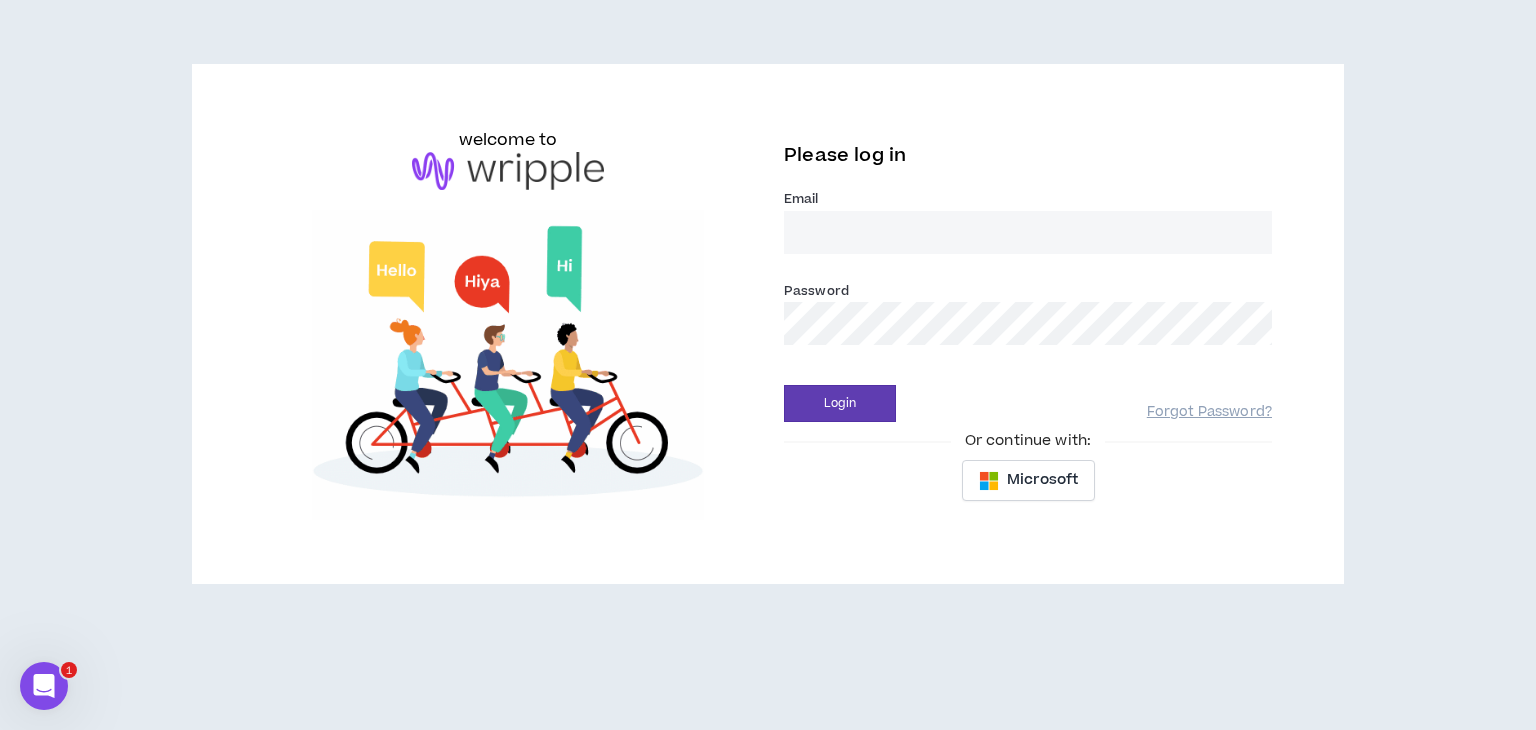 type on "[EMAIL]" 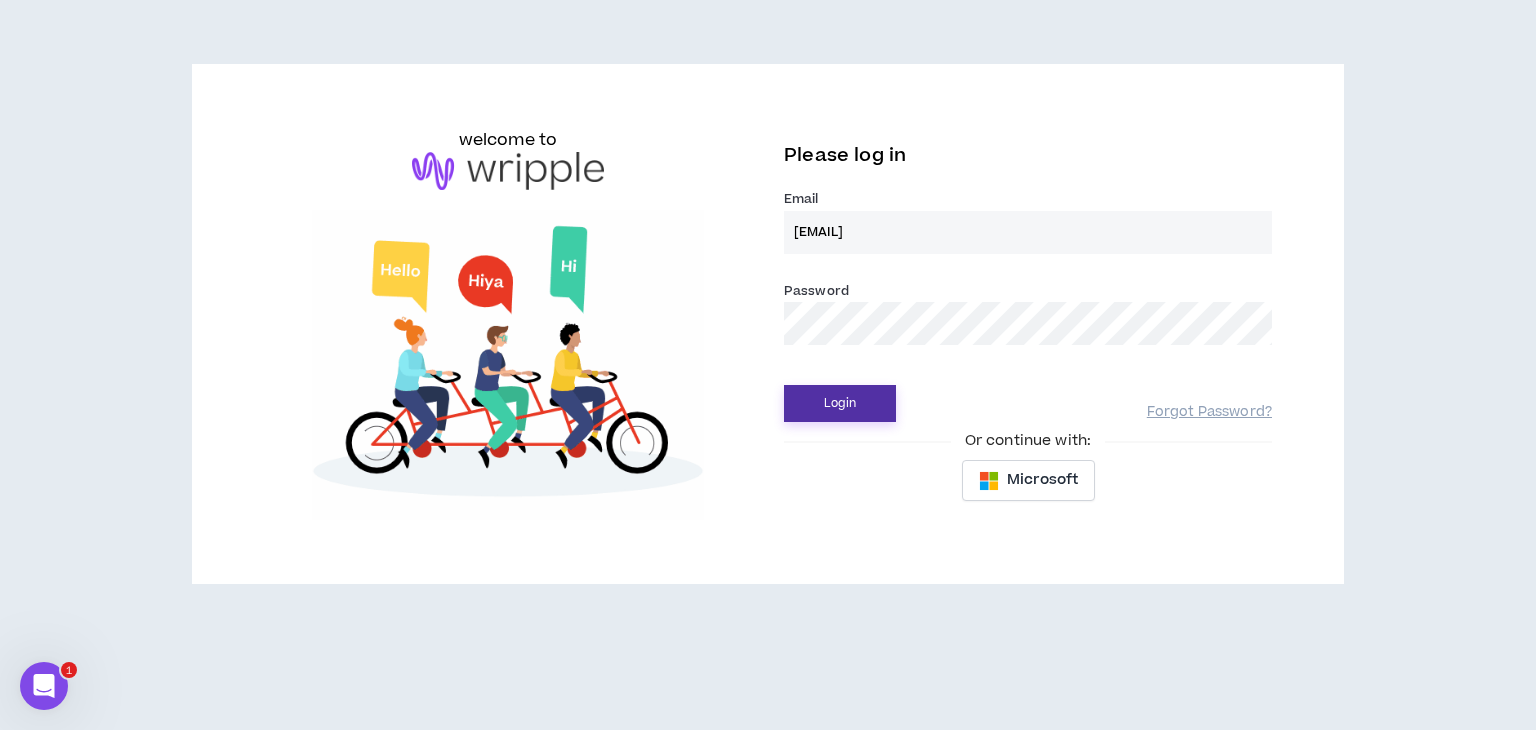 click on "Login" at bounding box center [840, 403] 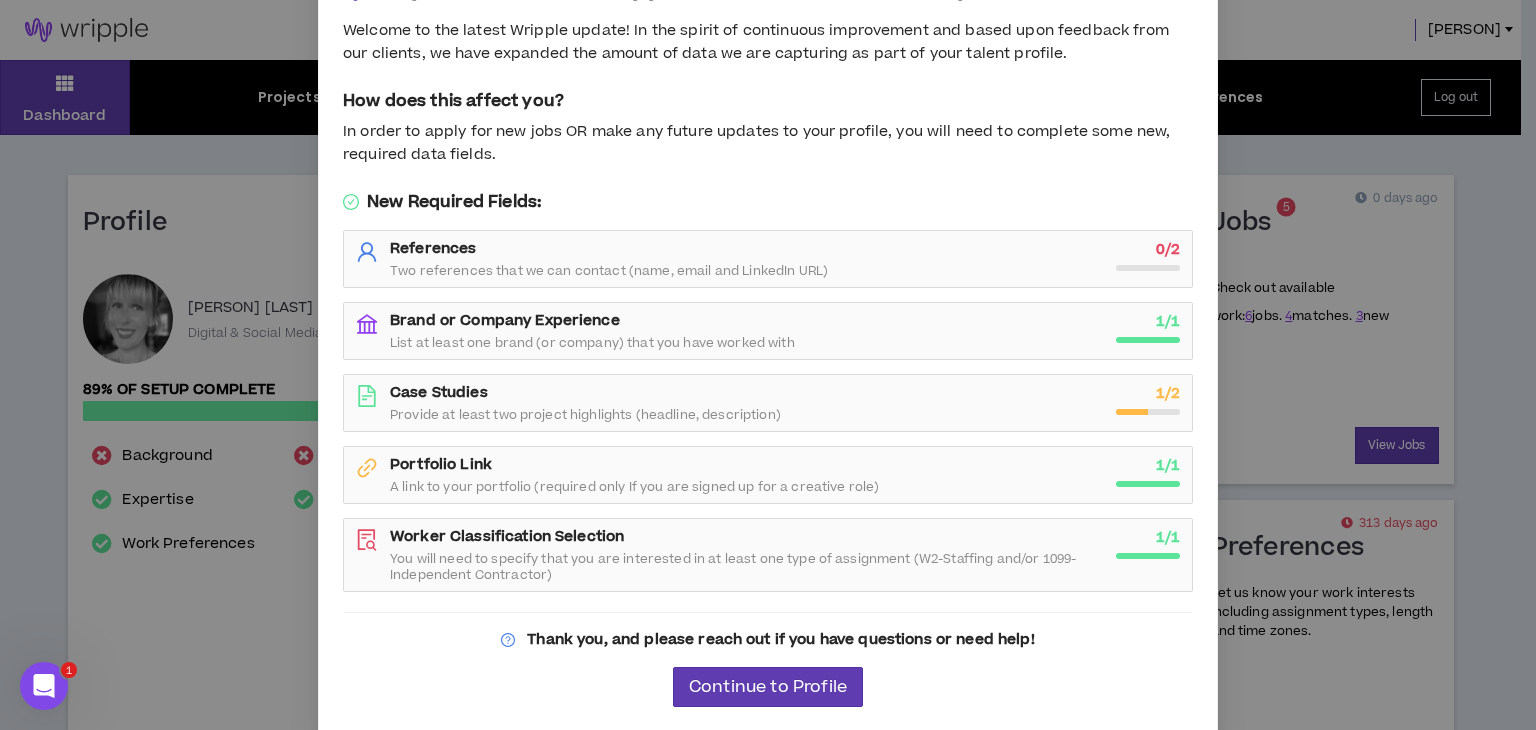 scroll, scrollTop: 0, scrollLeft: 0, axis: both 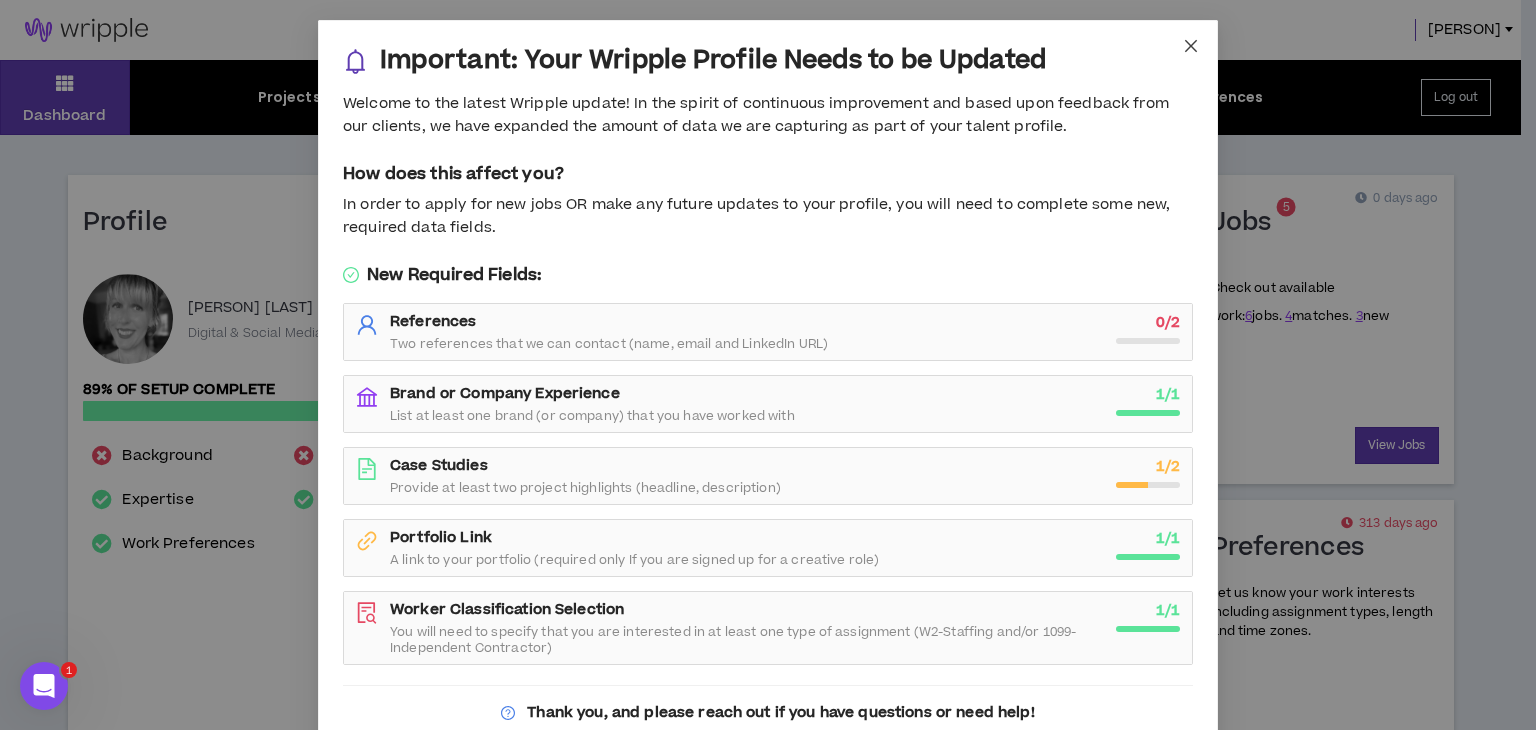 click 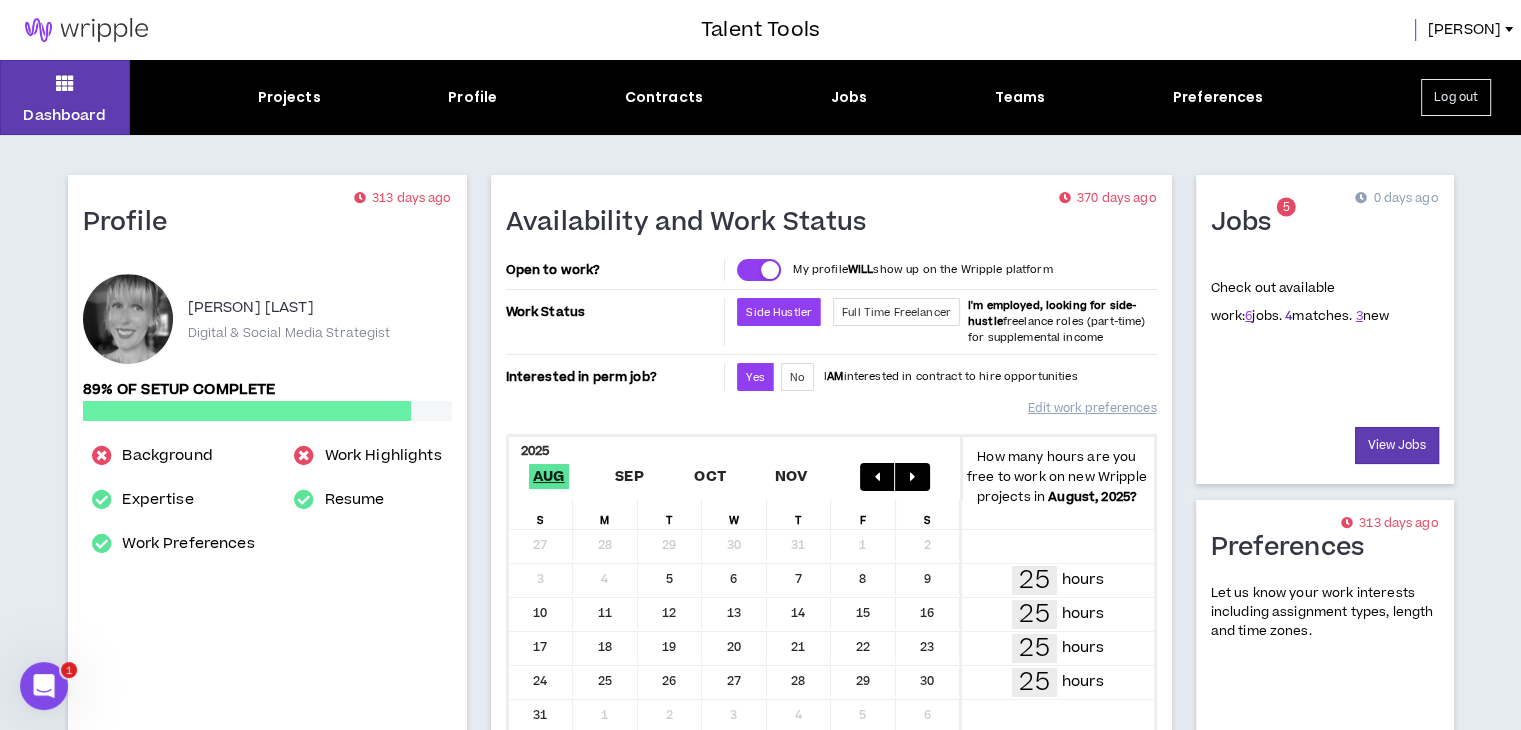 click on "4" at bounding box center (1288, 316) 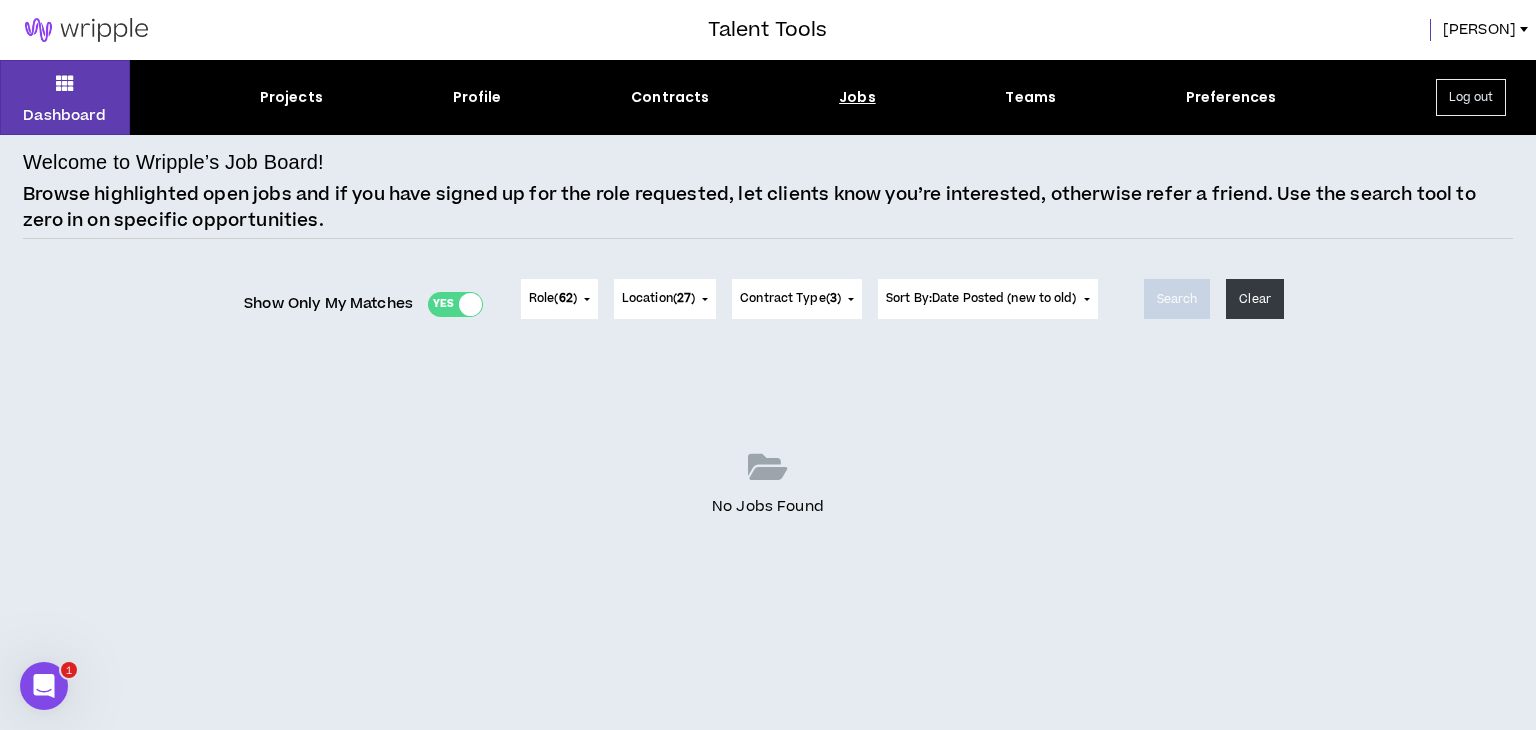 click on "Role  ( 62 )" at bounding box center [559, 299] 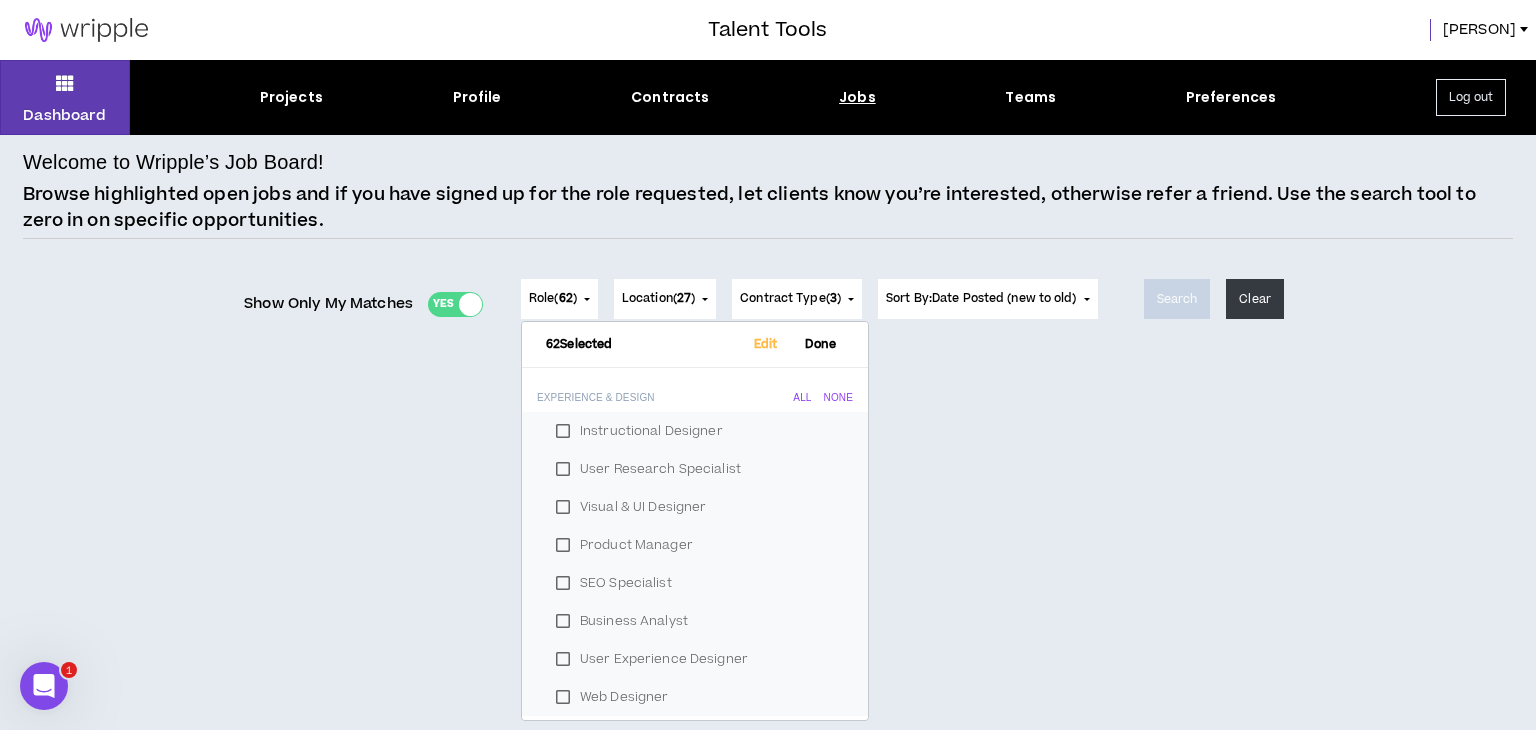 click on "No Jobs Found" at bounding box center [768, 484] 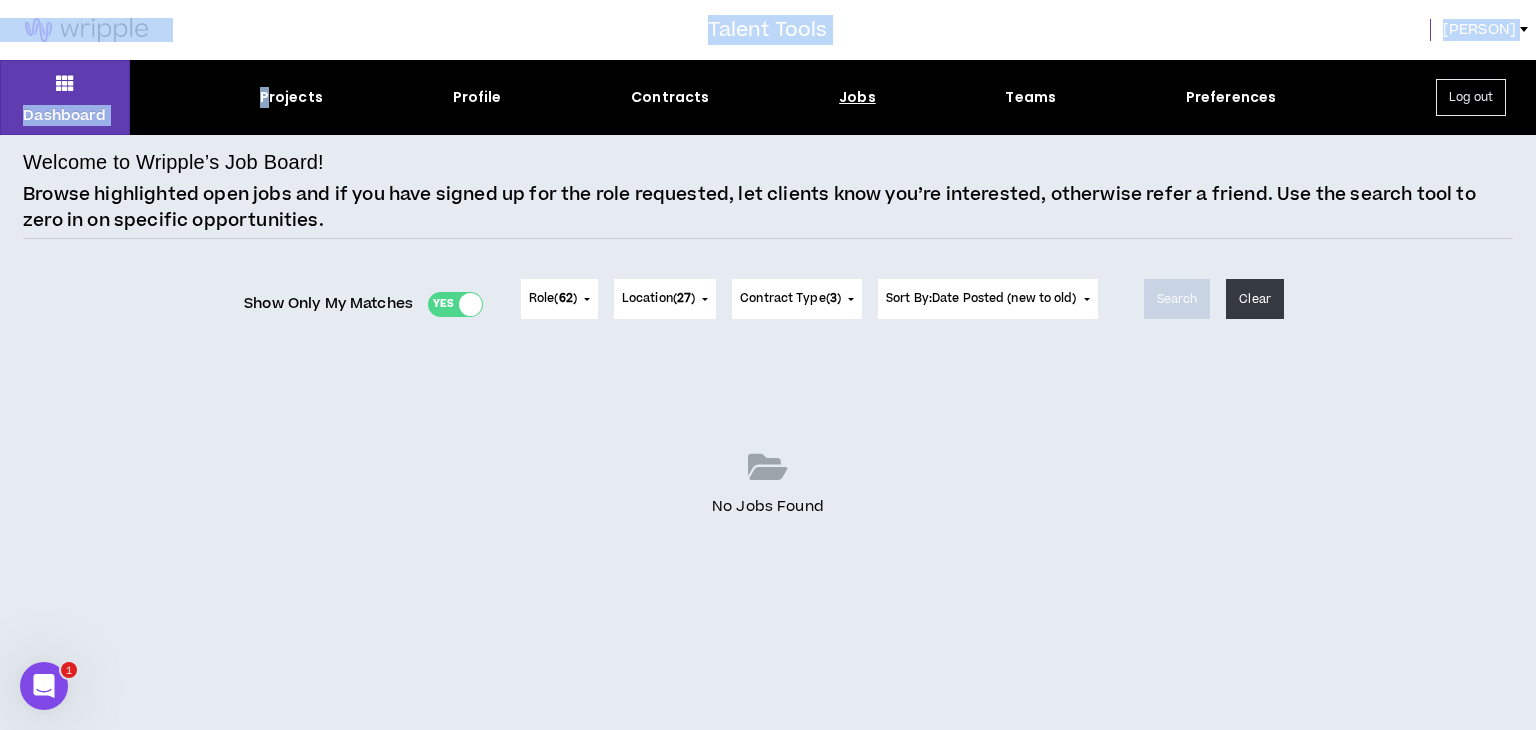 drag, startPoint x: 270, startPoint y: 85, endPoint x: 28, endPoint y: 14, distance: 252.20032 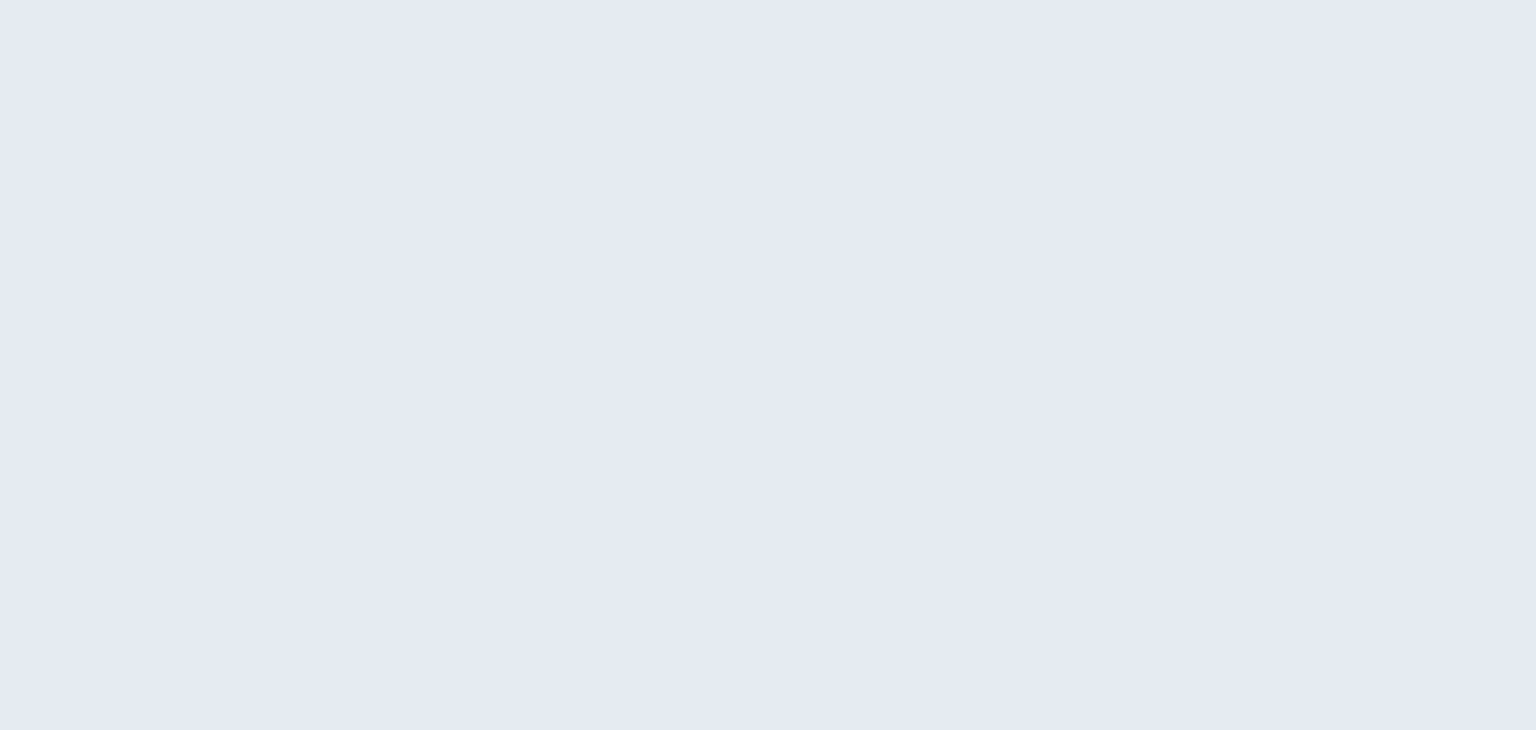 scroll, scrollTop: 0, scrollLeft: 0, axis: both 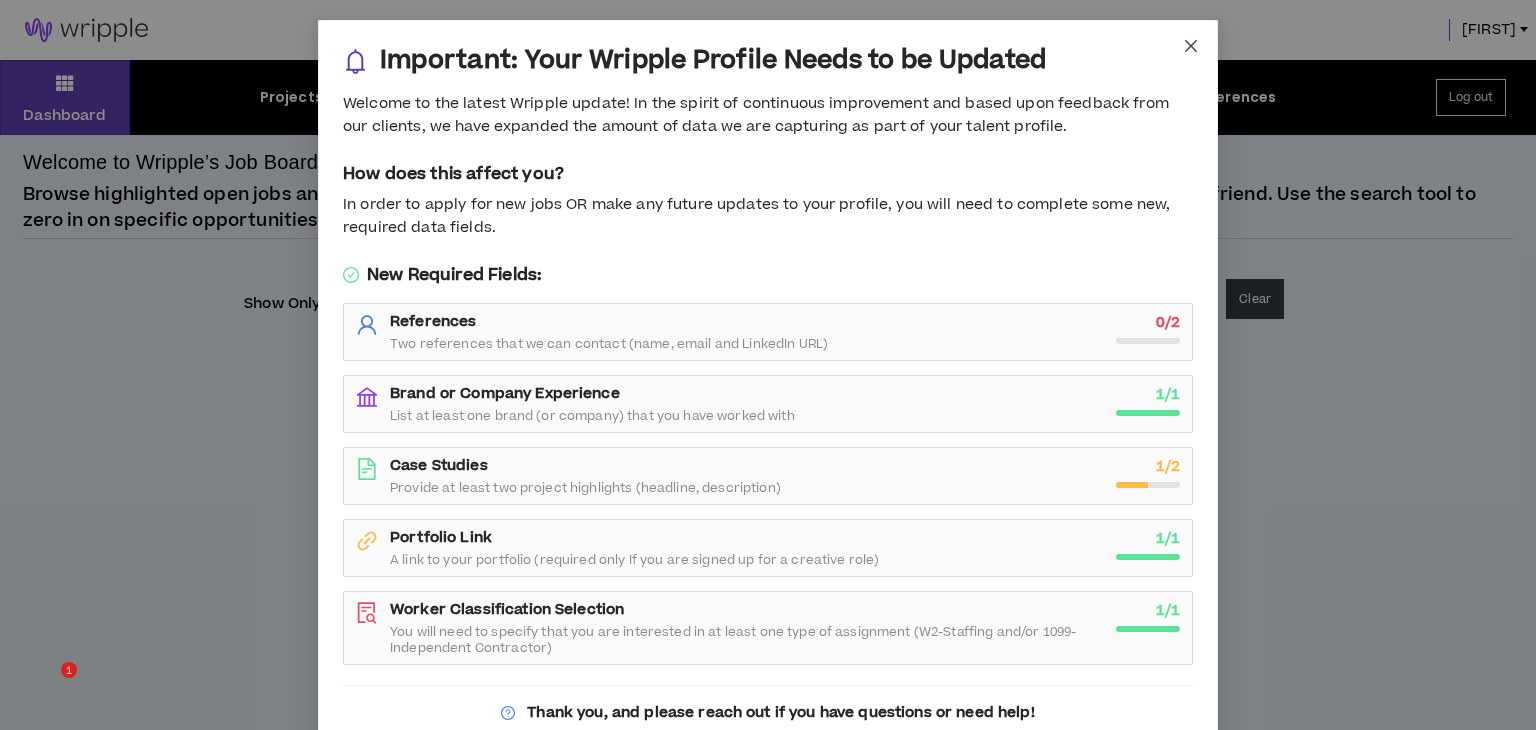 click 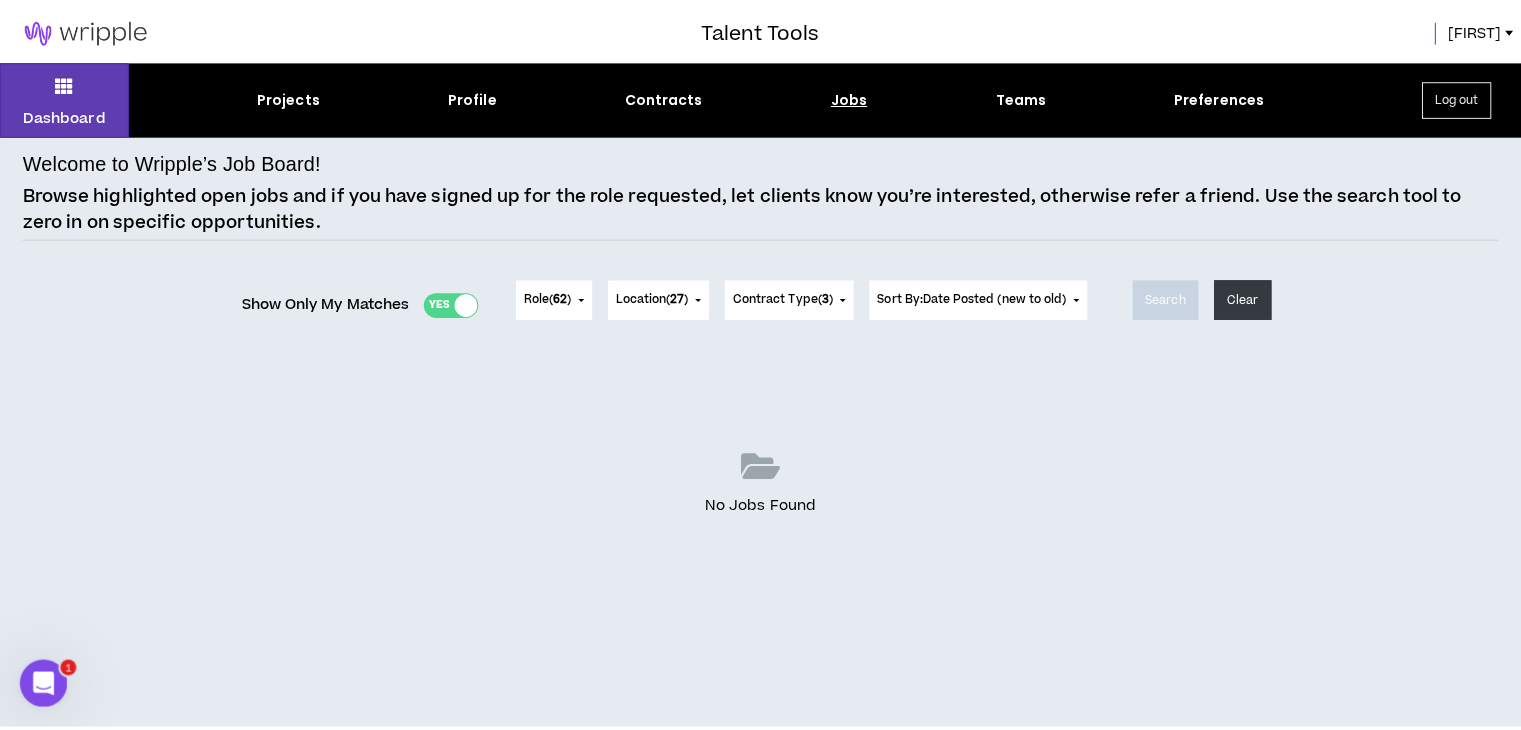 scroll, scrollTop: 0, scrollLeft: 0, axis: both 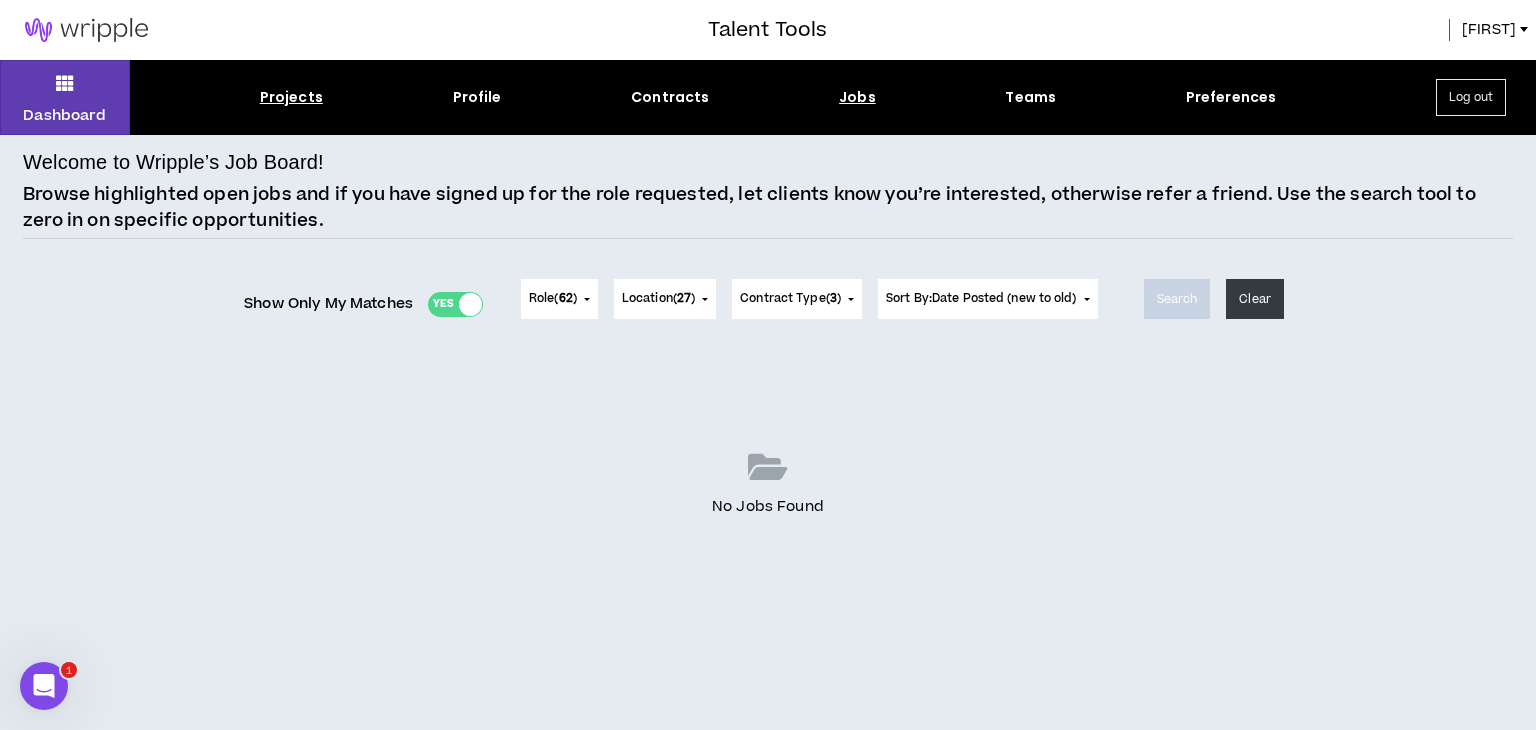 click on "Projects" at bounding box center (291, 97) 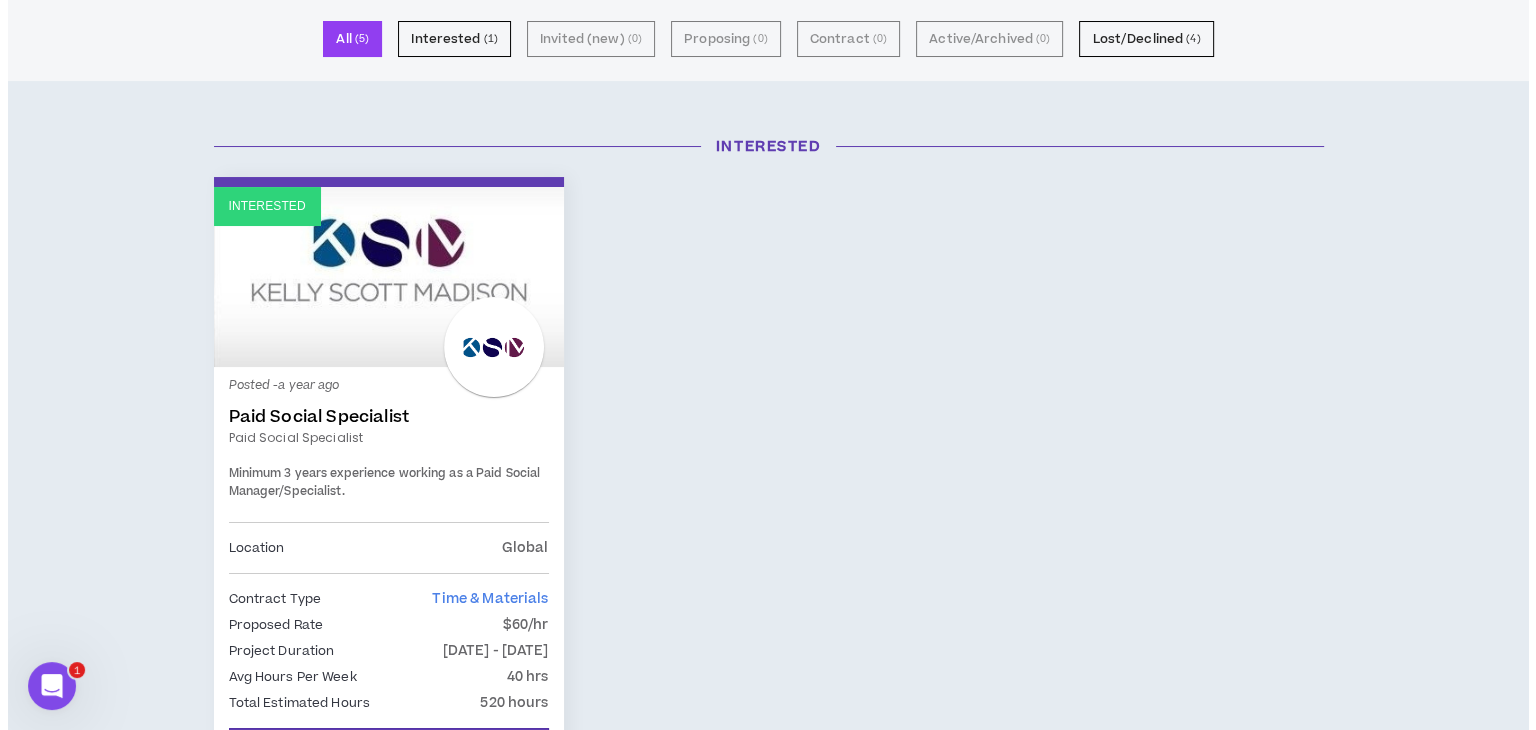 scroll, scrollTop: 0, scrollLeft: 0, axis: both 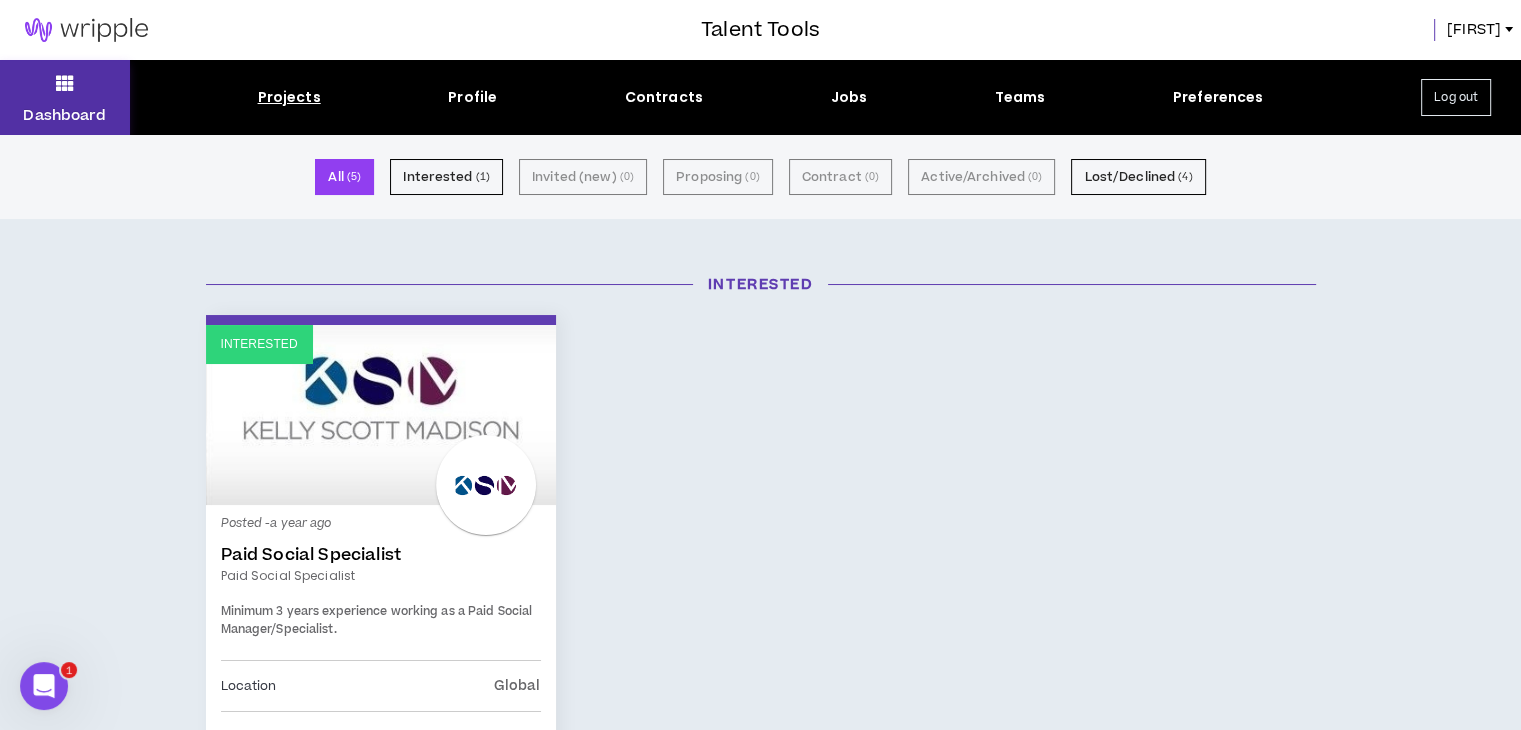 click on "Dashboard" at bounding box center (64, 115) 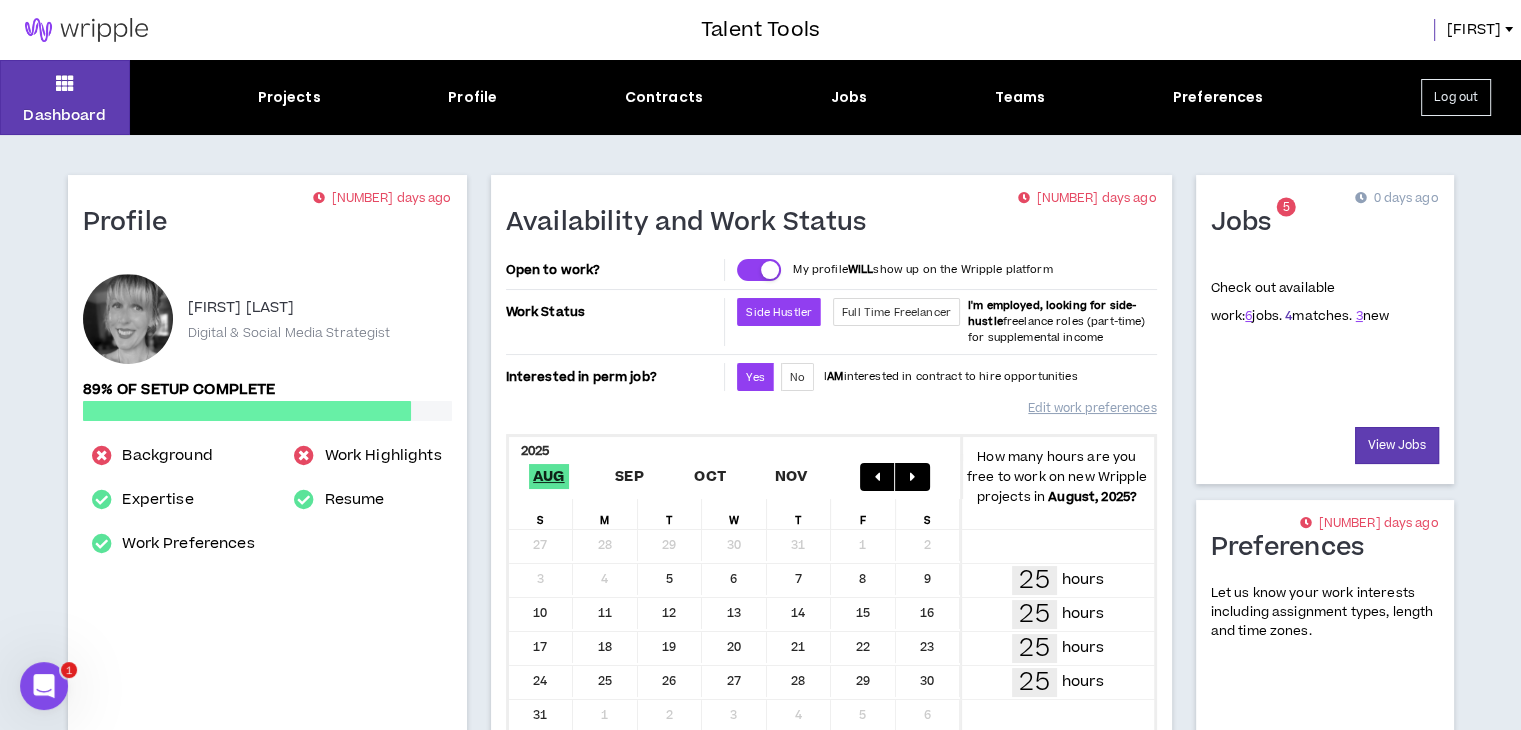 click on "4" at bounding box center [1288, 316] 